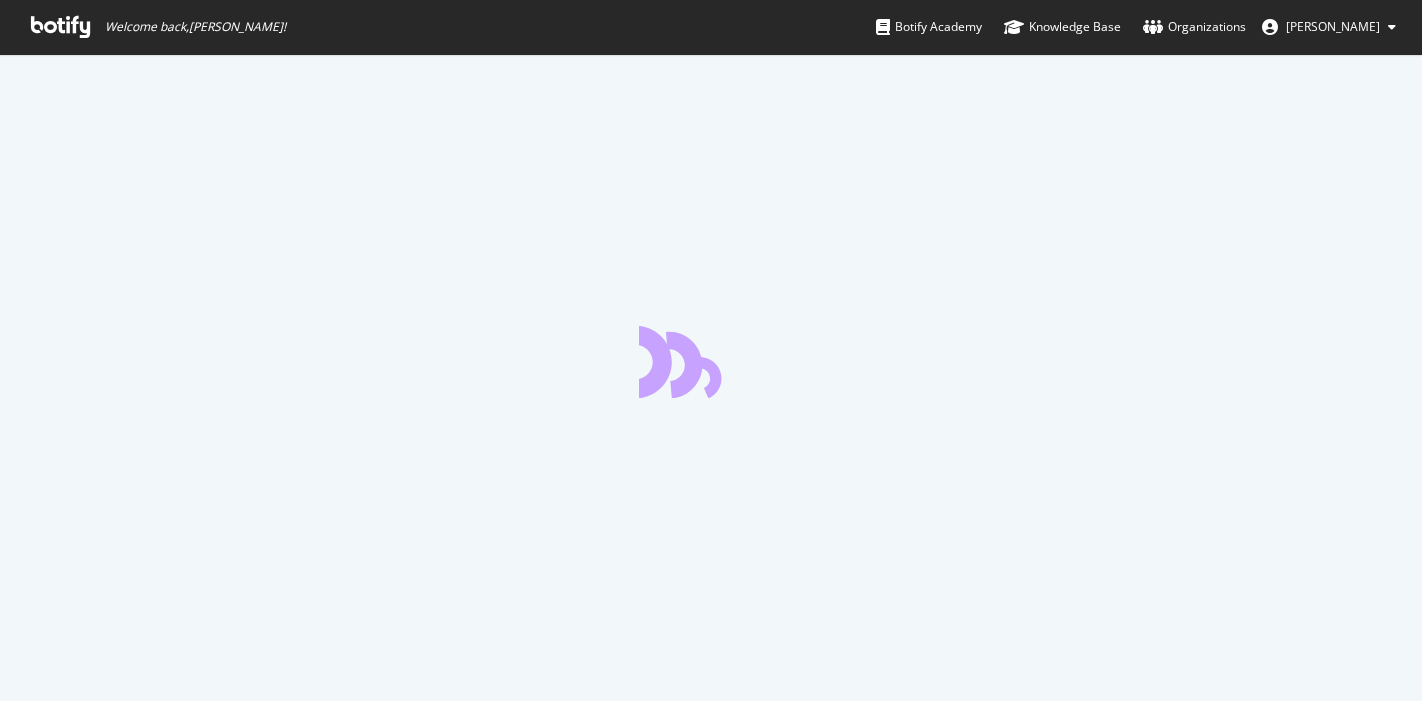 scroll, scrollTop: 0, scrollLeft: 0, axis: both 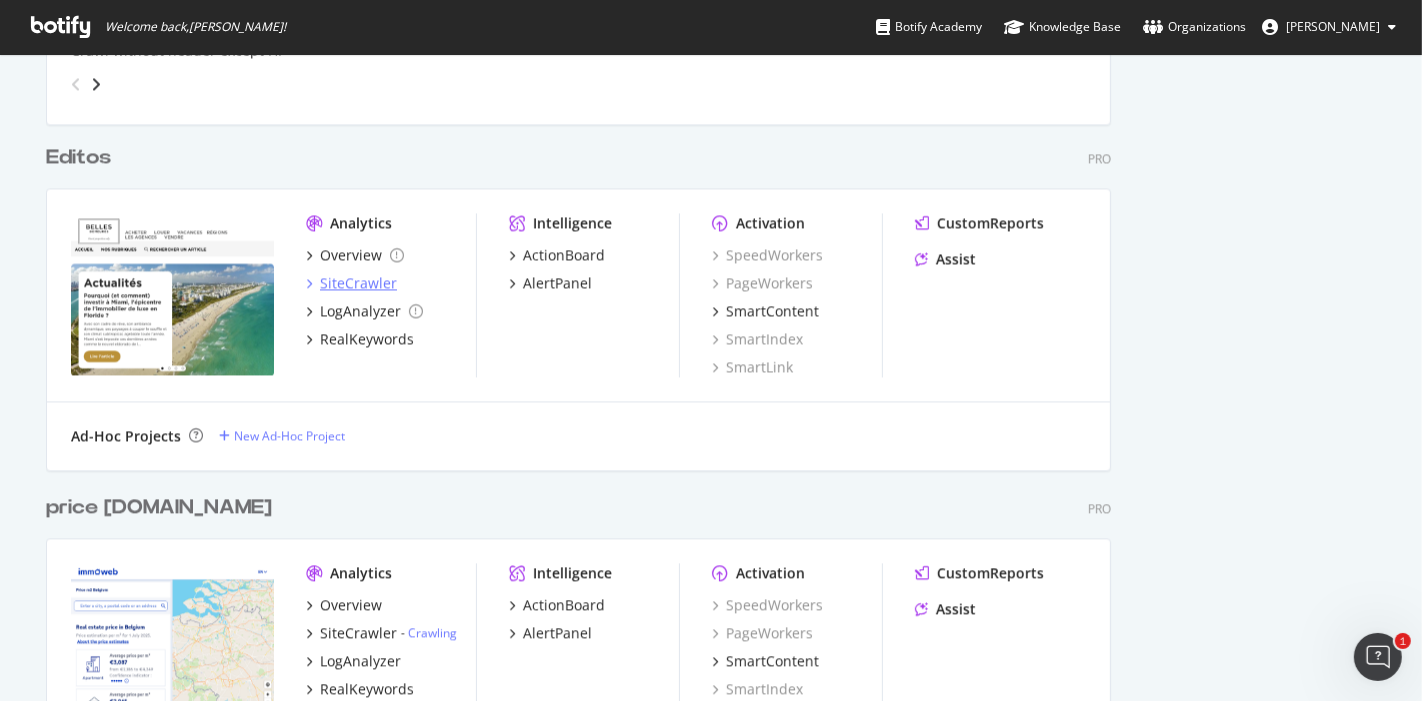 click on "SiteCrawler" at bounding box center (358, 283) 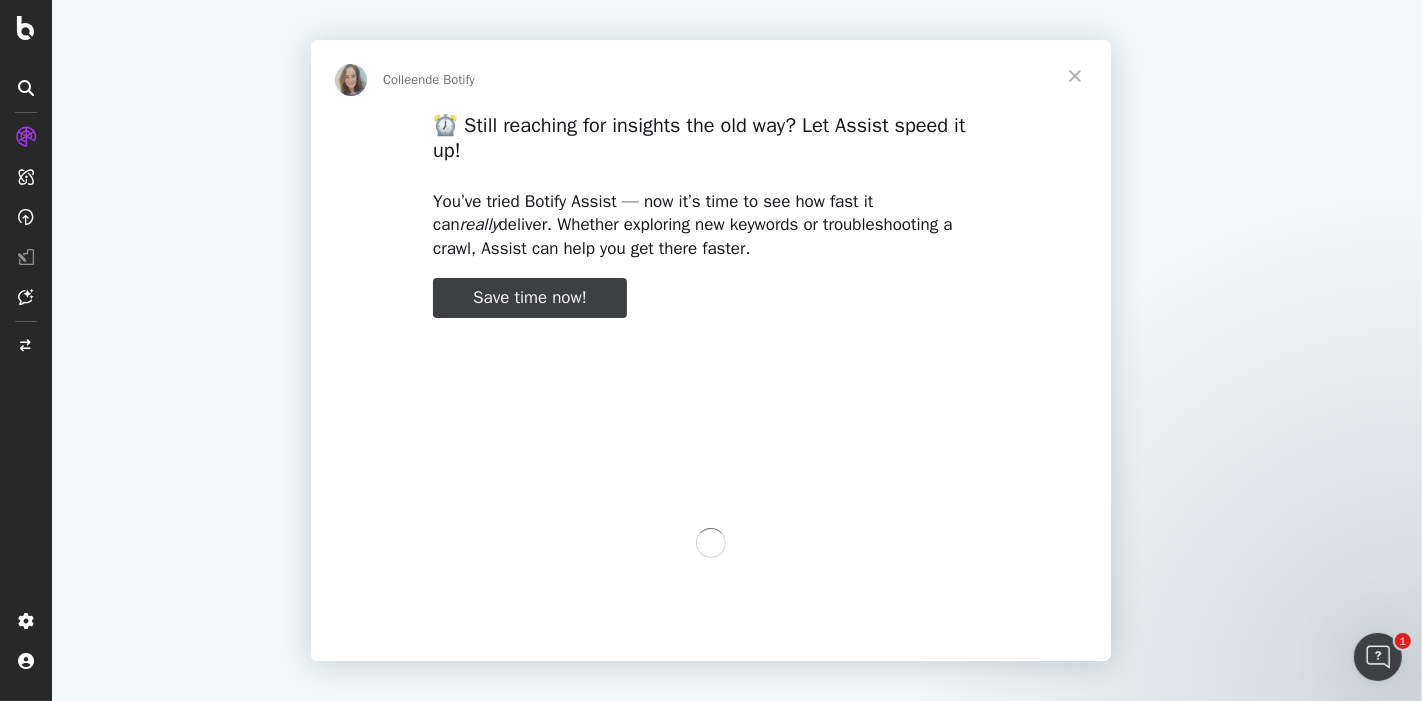 scroll, scrollTop: 0, scrollLeft: 0, axis: both 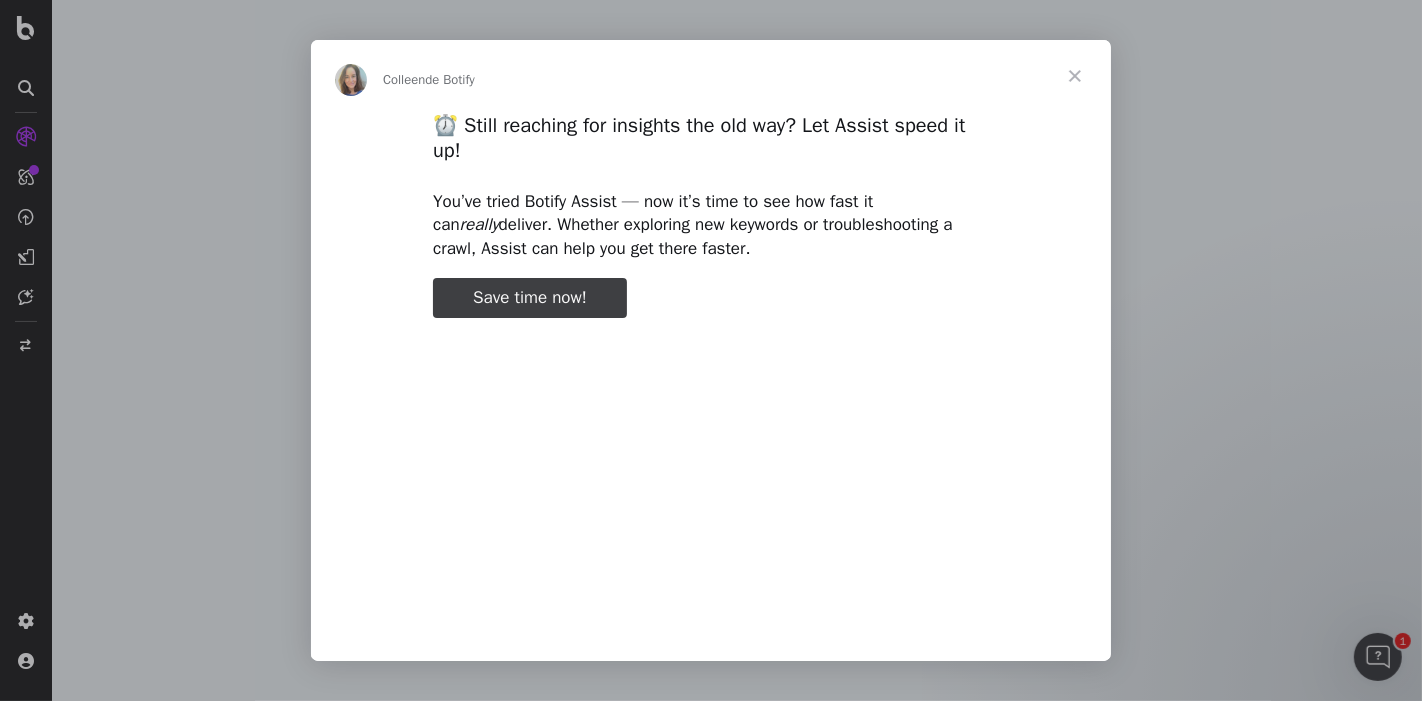 type on "52801" 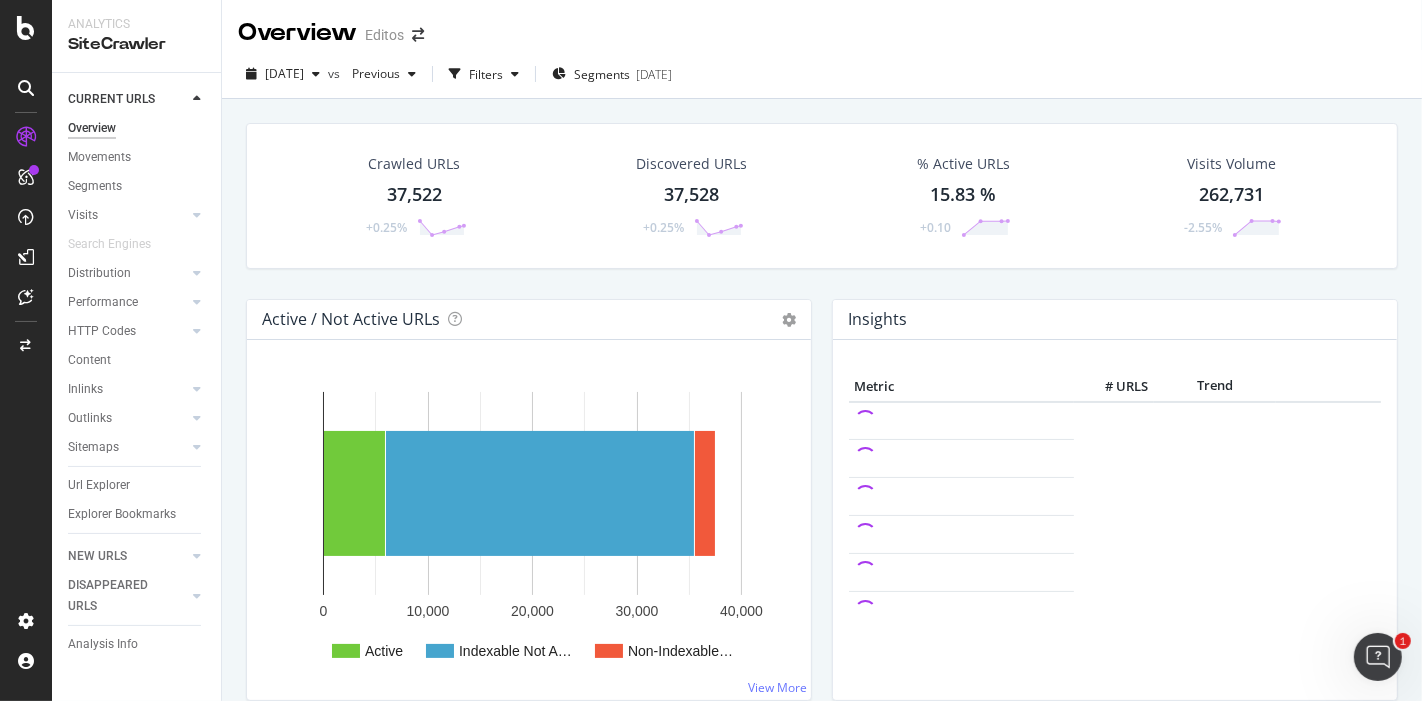 click on "37,522" at bounding box center (414, 195) 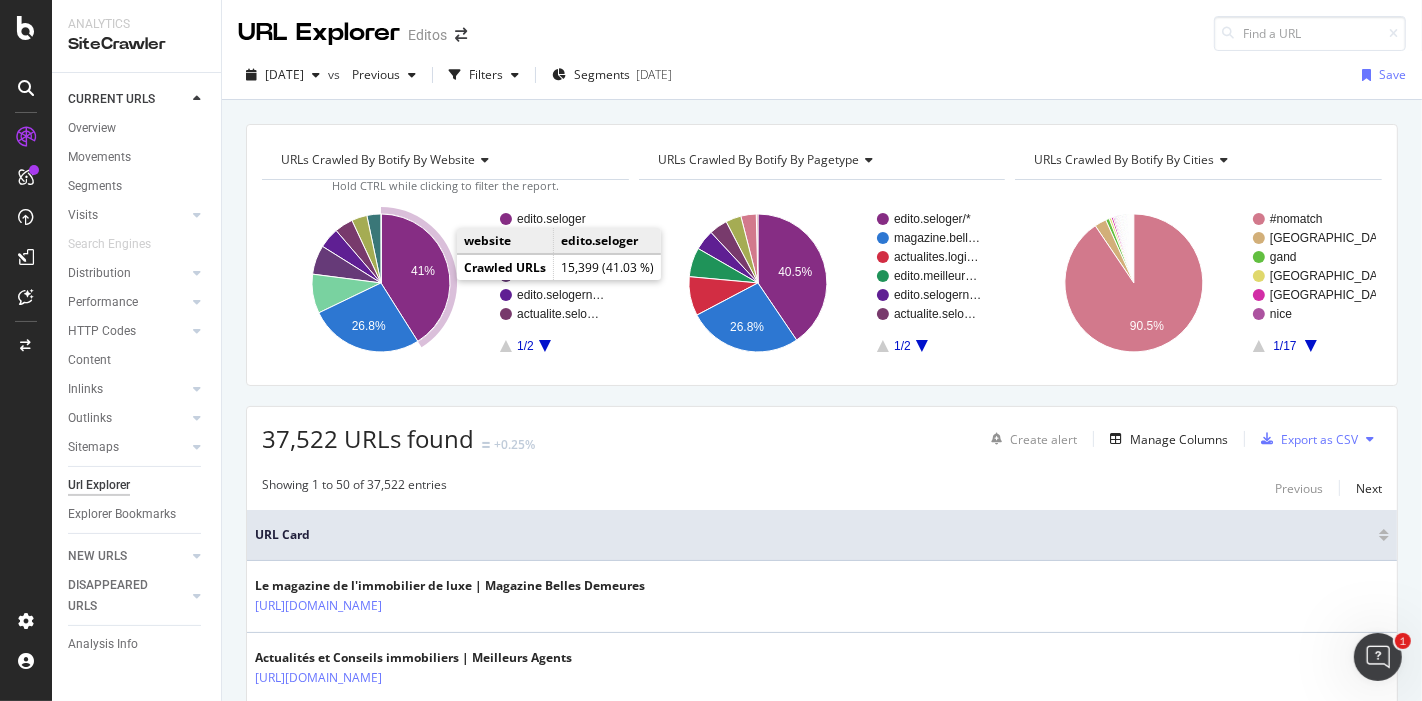click 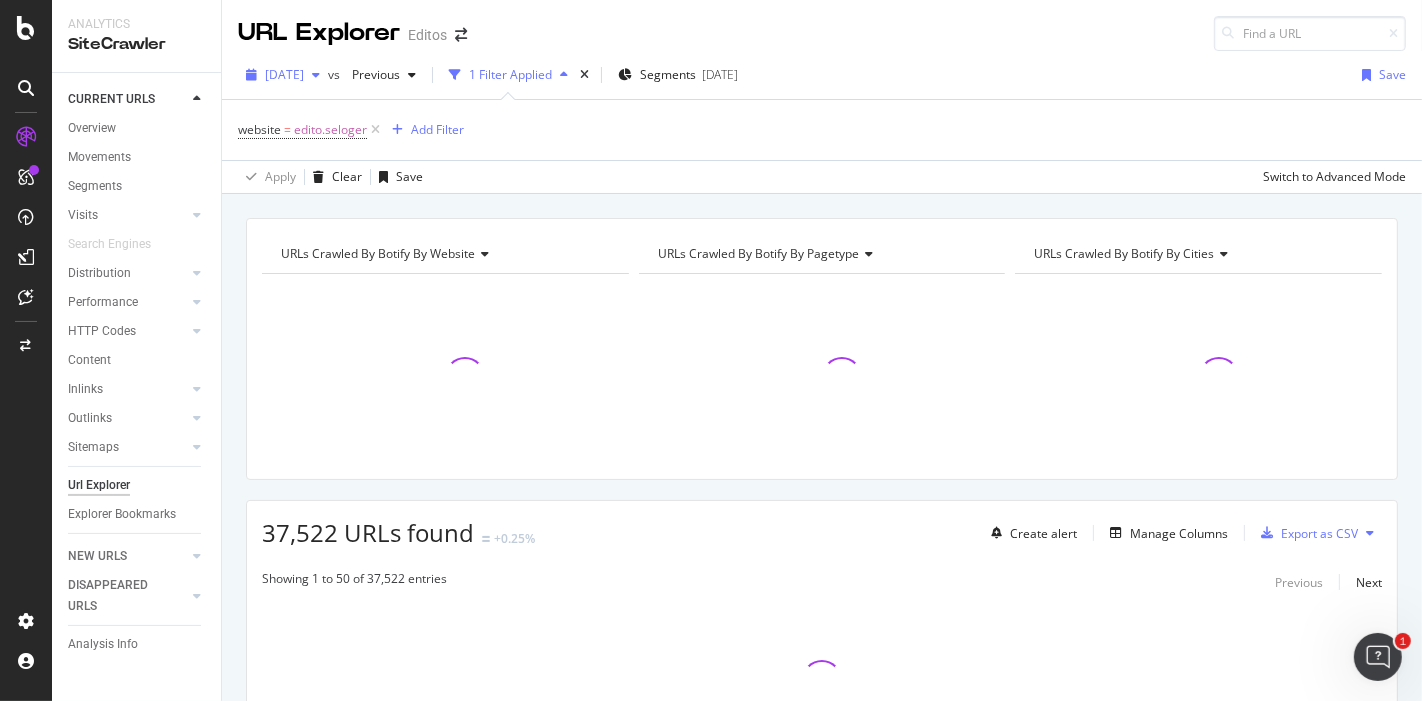 click on "[DATE]" at bounding box center (283, 75) 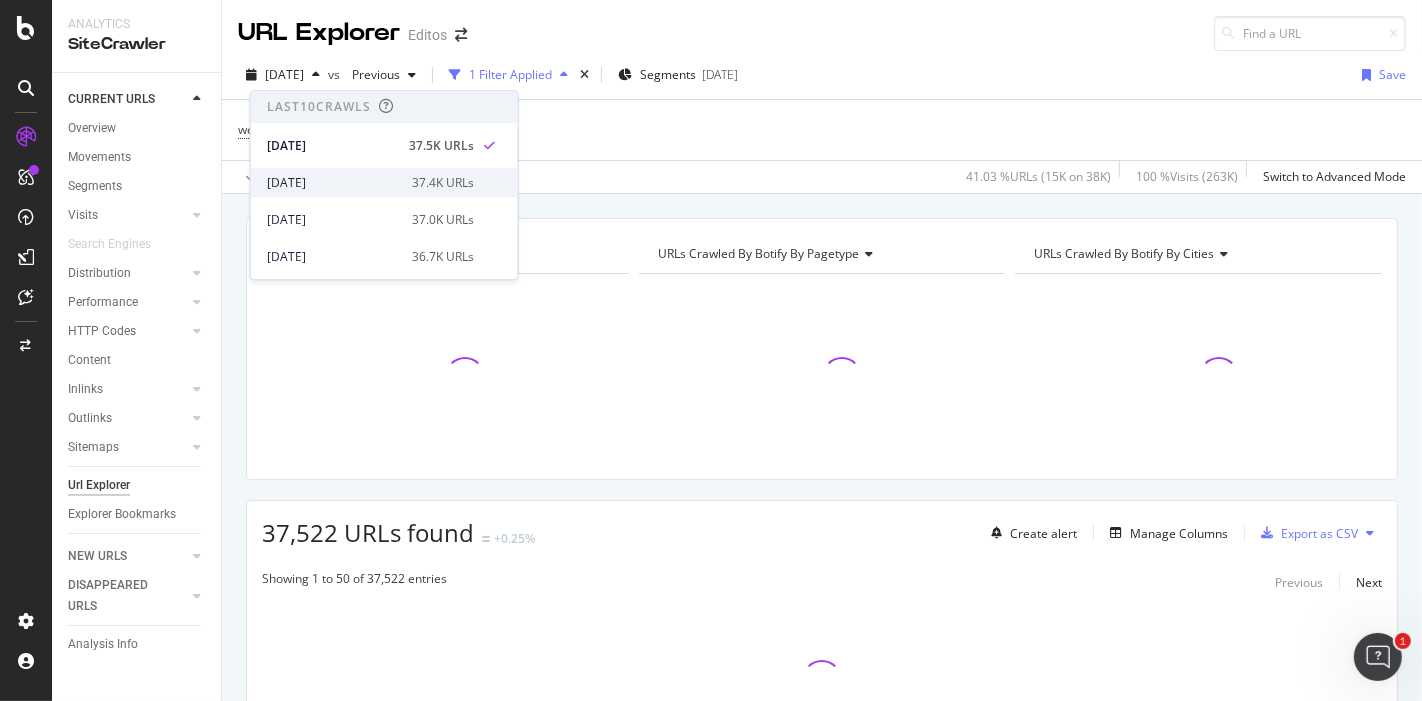 click on "[DATE]" at bounding box center (333, 183) 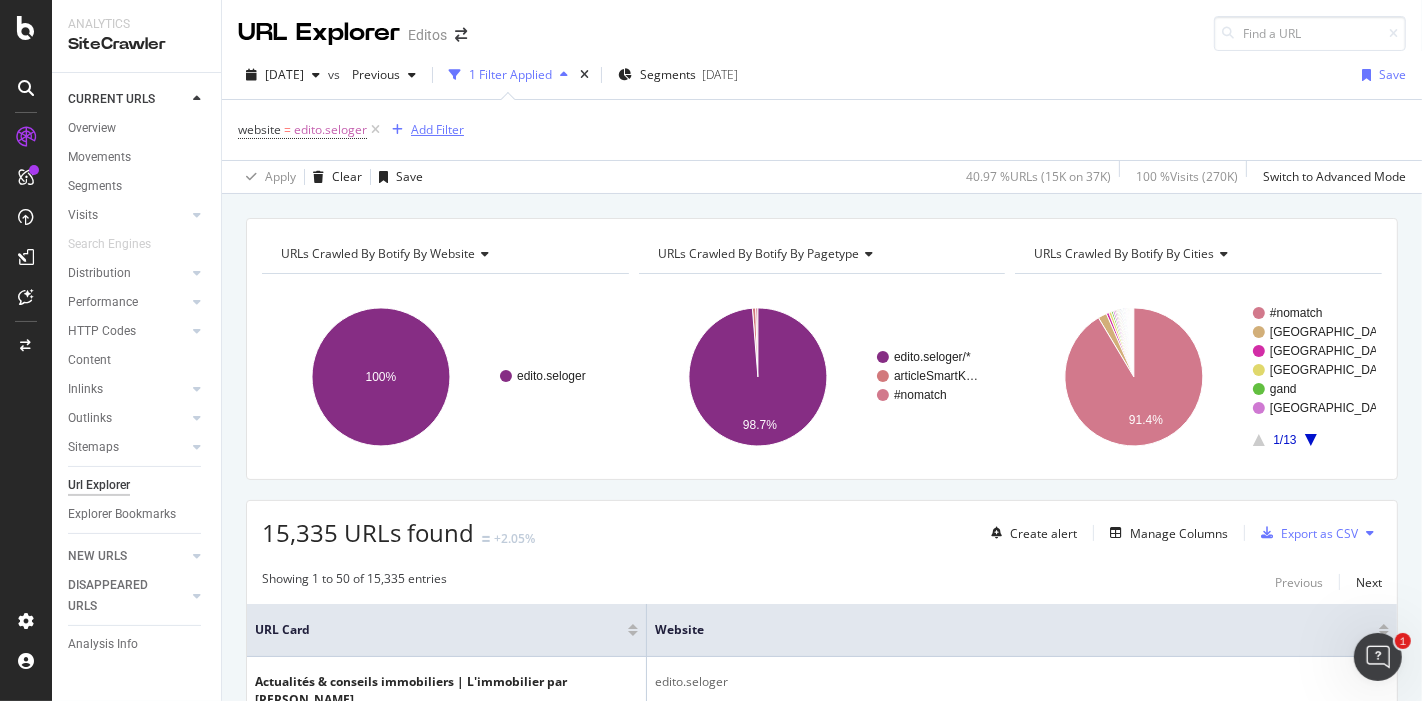 click on "Add Filter" at bounding box center (437, 129) 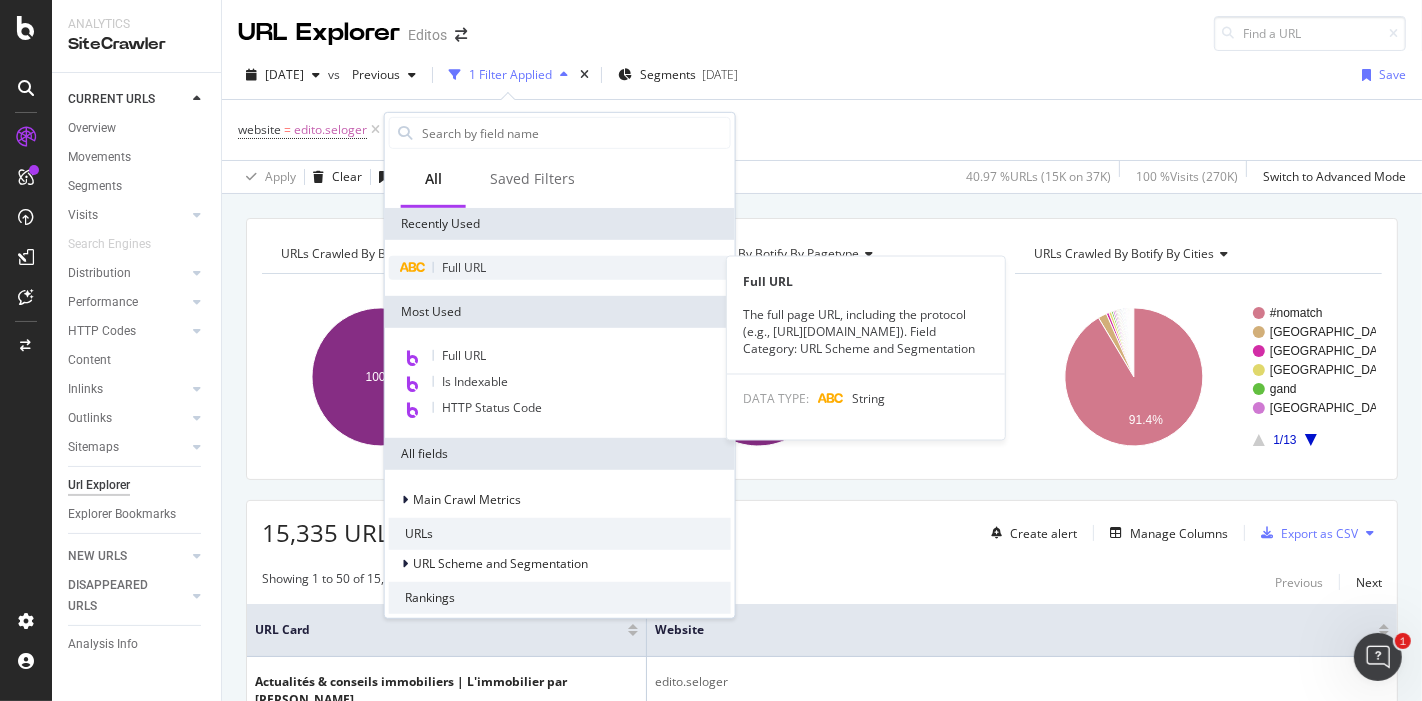 click on "Full URL" at bounding box center [560, 268] 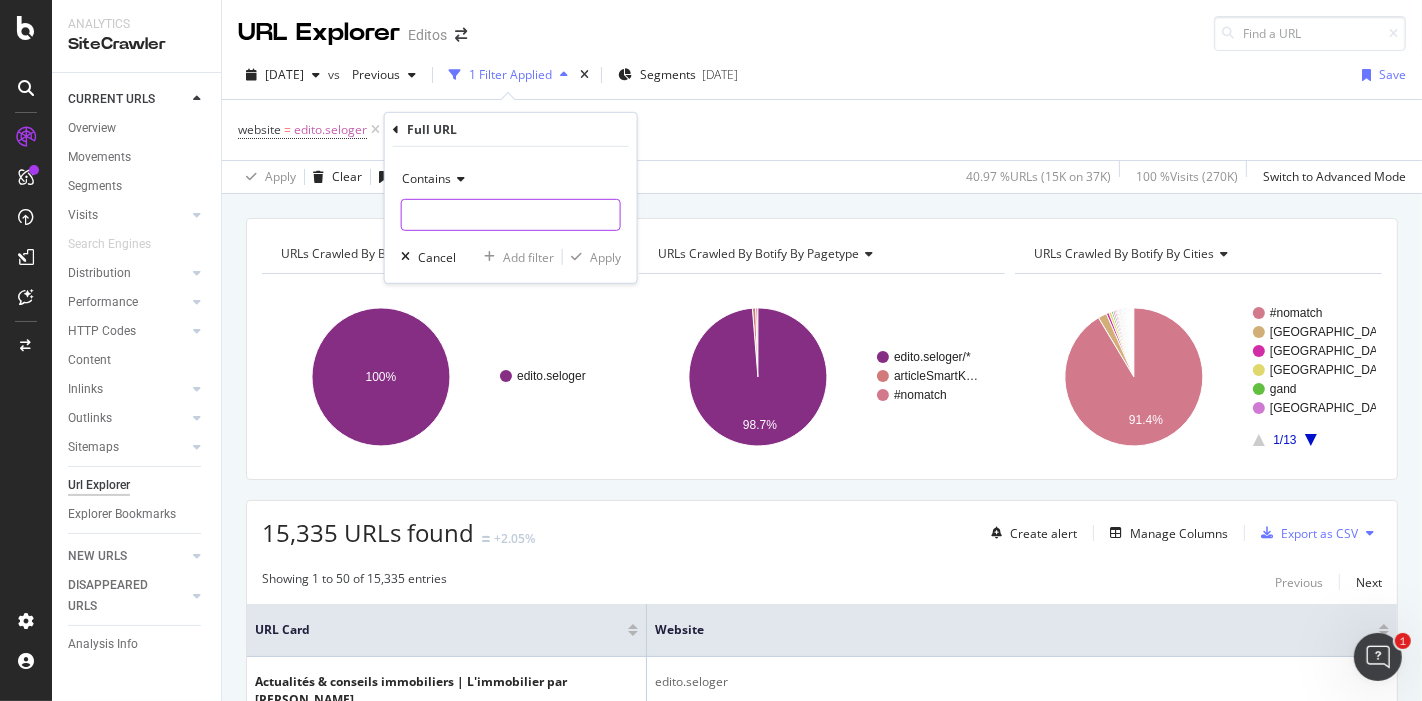click at bounding box center (511, 215) 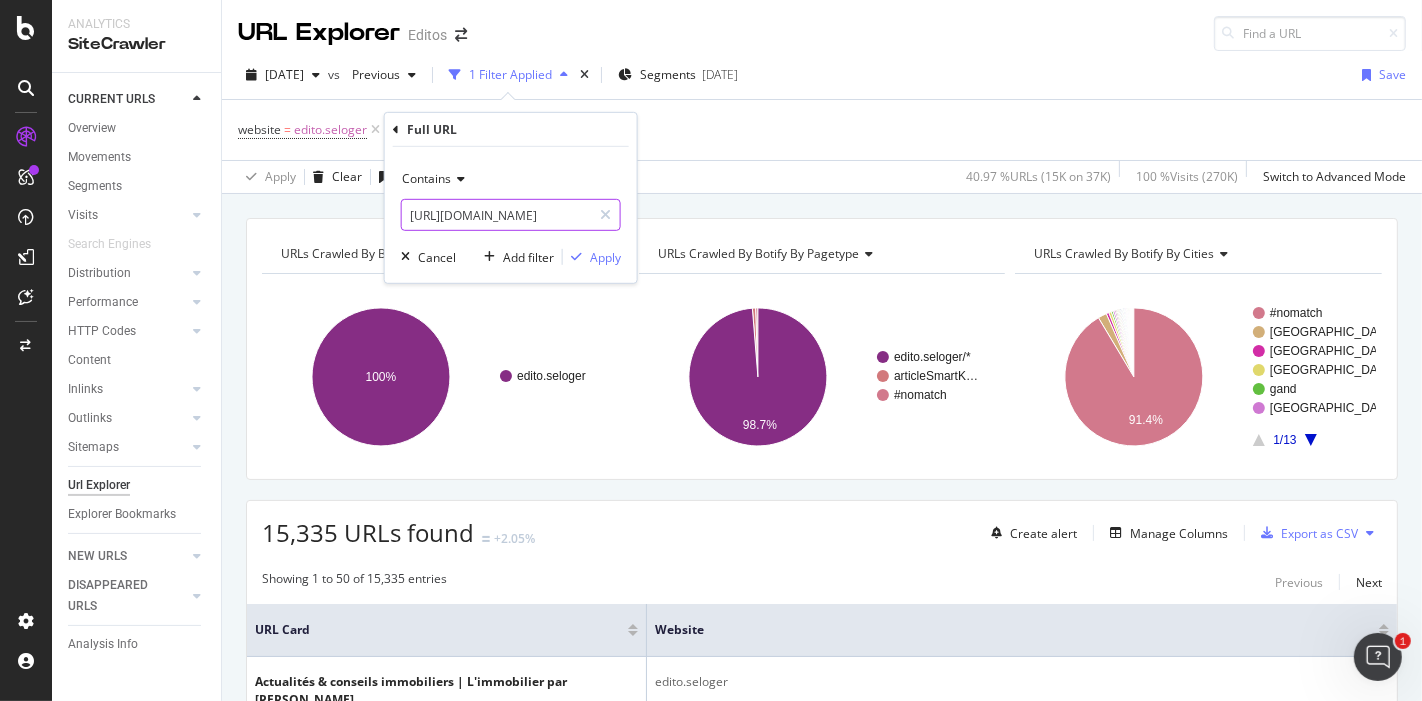 scroll, scrollTop: 0, scrollLeft: 565, axis: horizontal 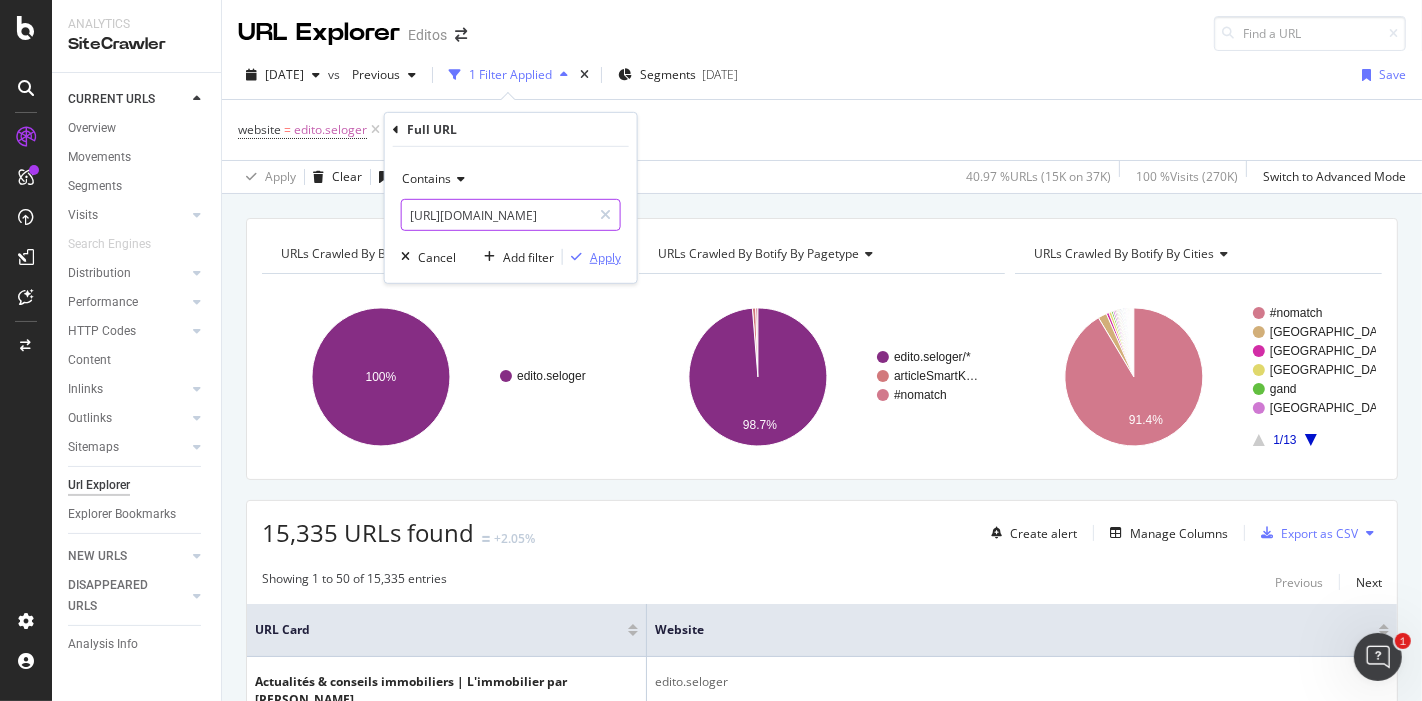 type on "[URL][DOMAIN_NAME]" 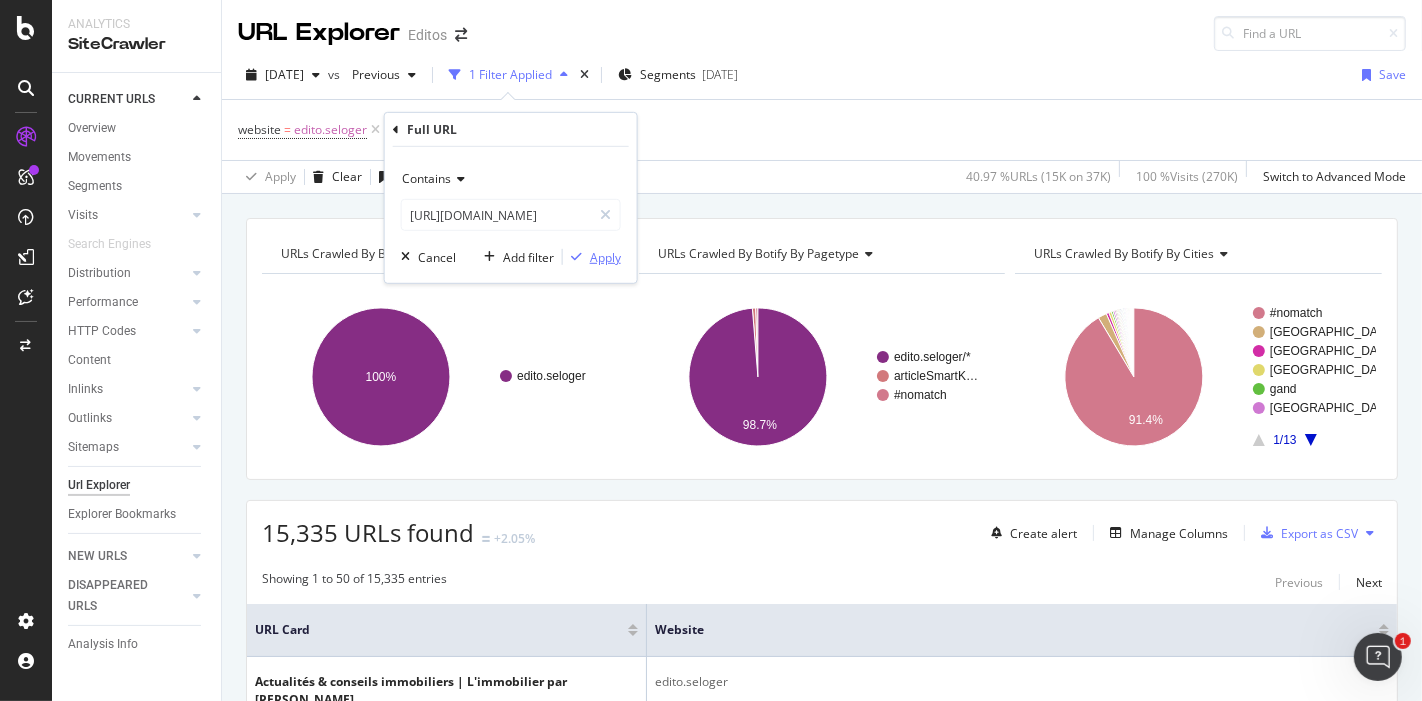 scroll, scrollTop: 0, scrollLeft: 0, axis: both 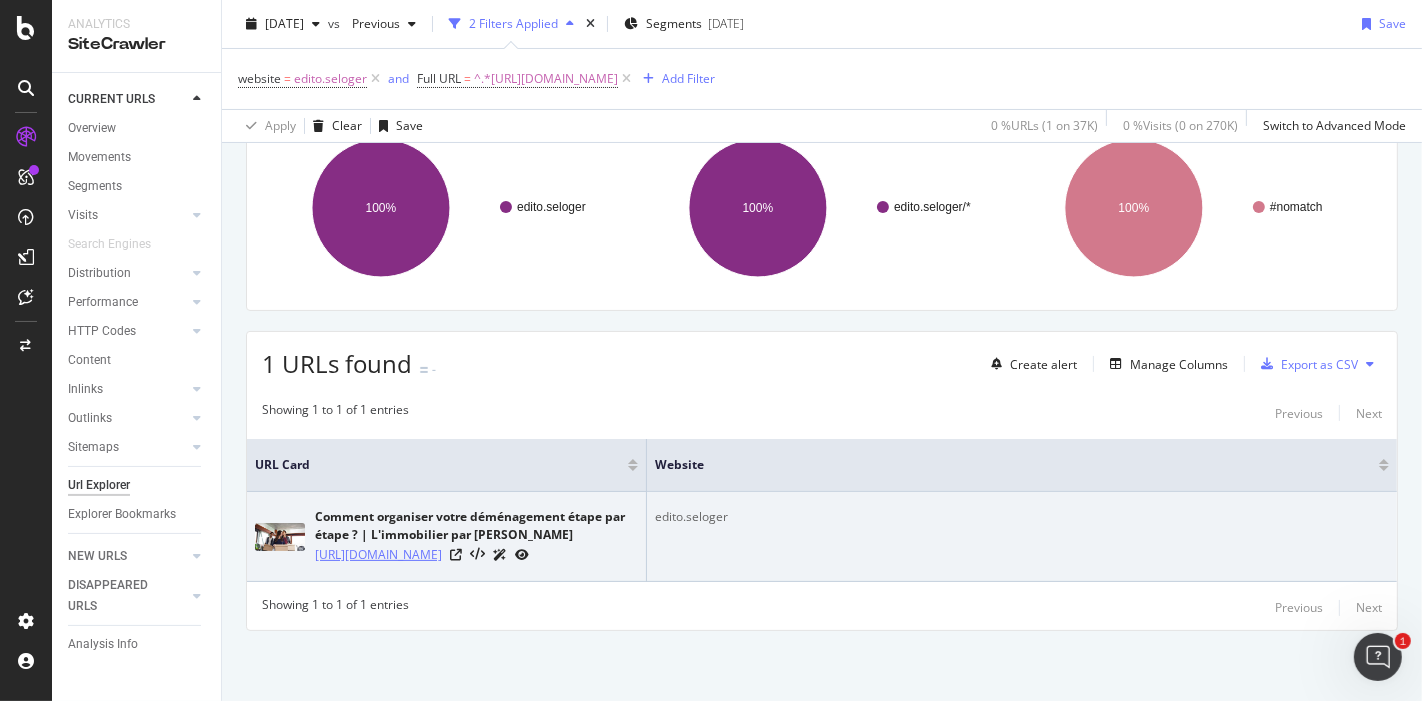 click on "[URL][DOMAIN_NAME]" at bounding box center (378, 555) 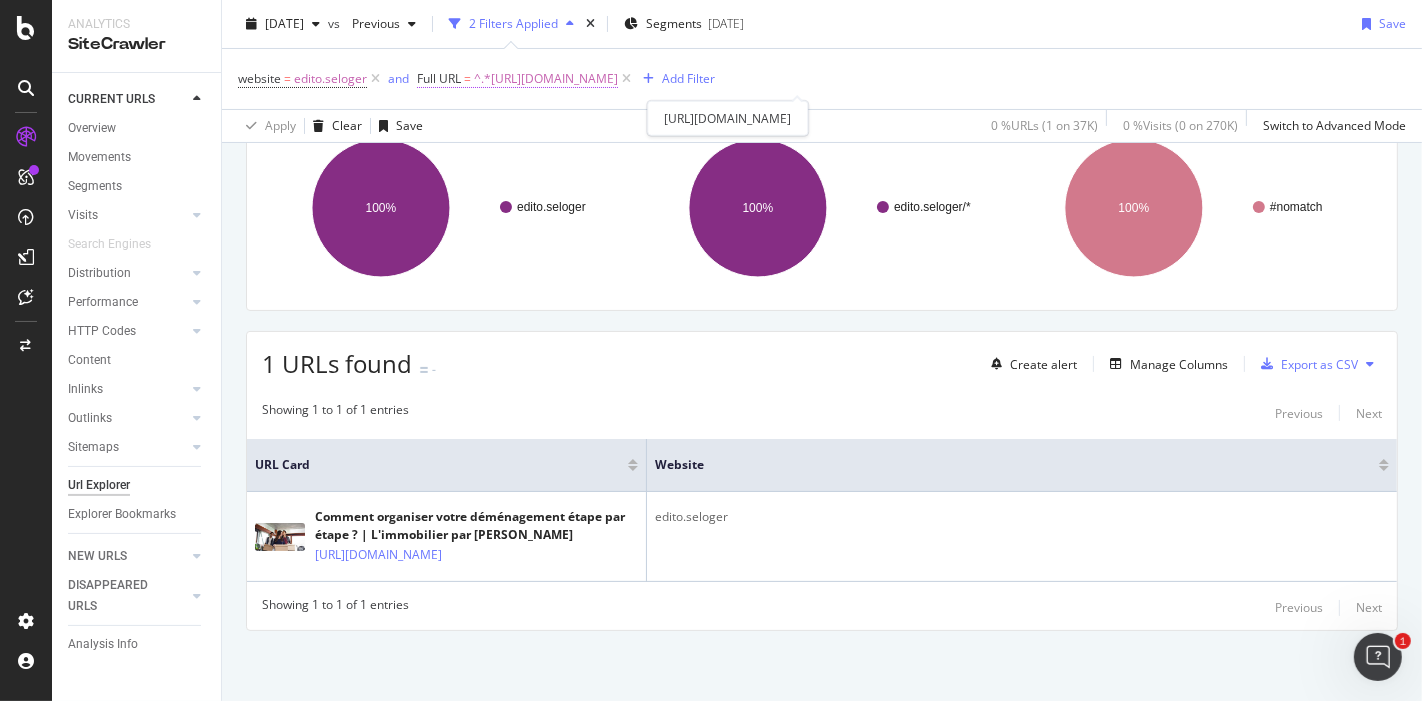 click on "^.*[URL][DOMAIN_NAME]" at bounding box center (546, 79) 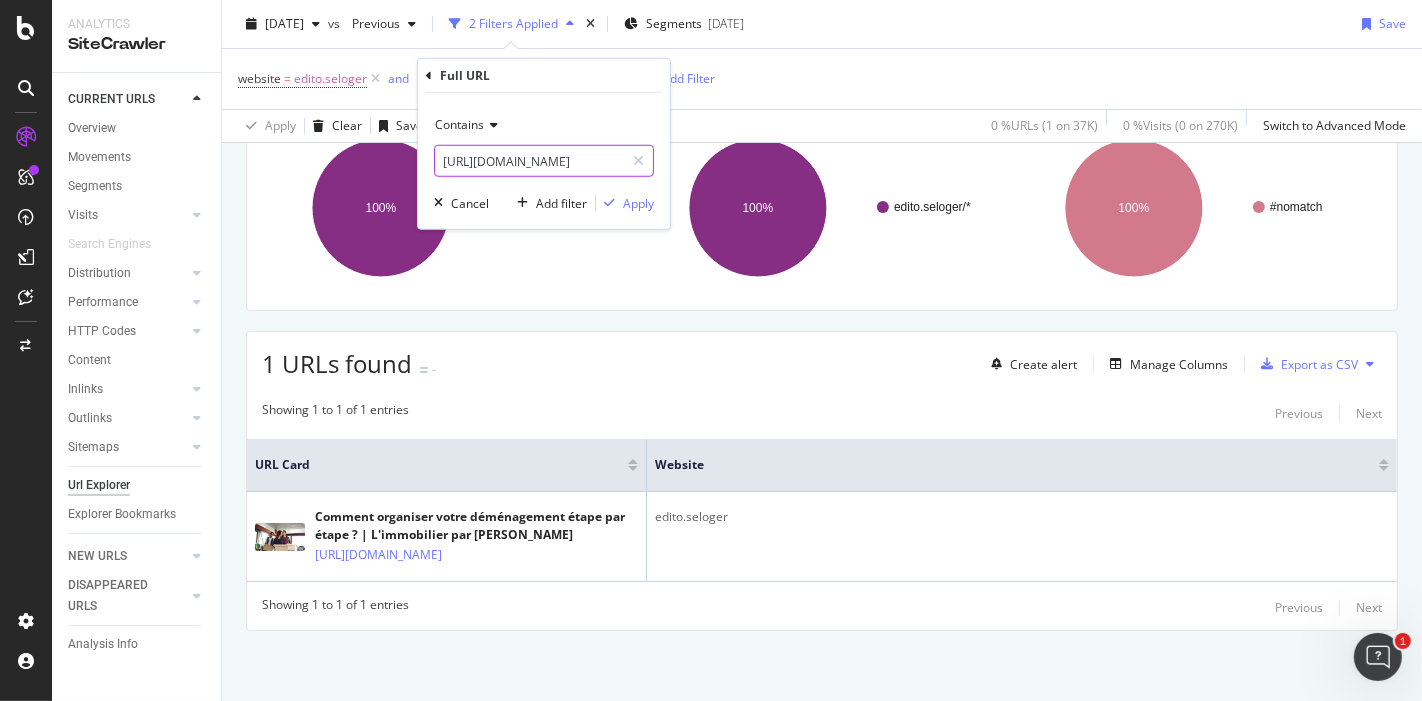 click on "[URL][DOMAIN_NAME]" at bounding box center (529, 161) 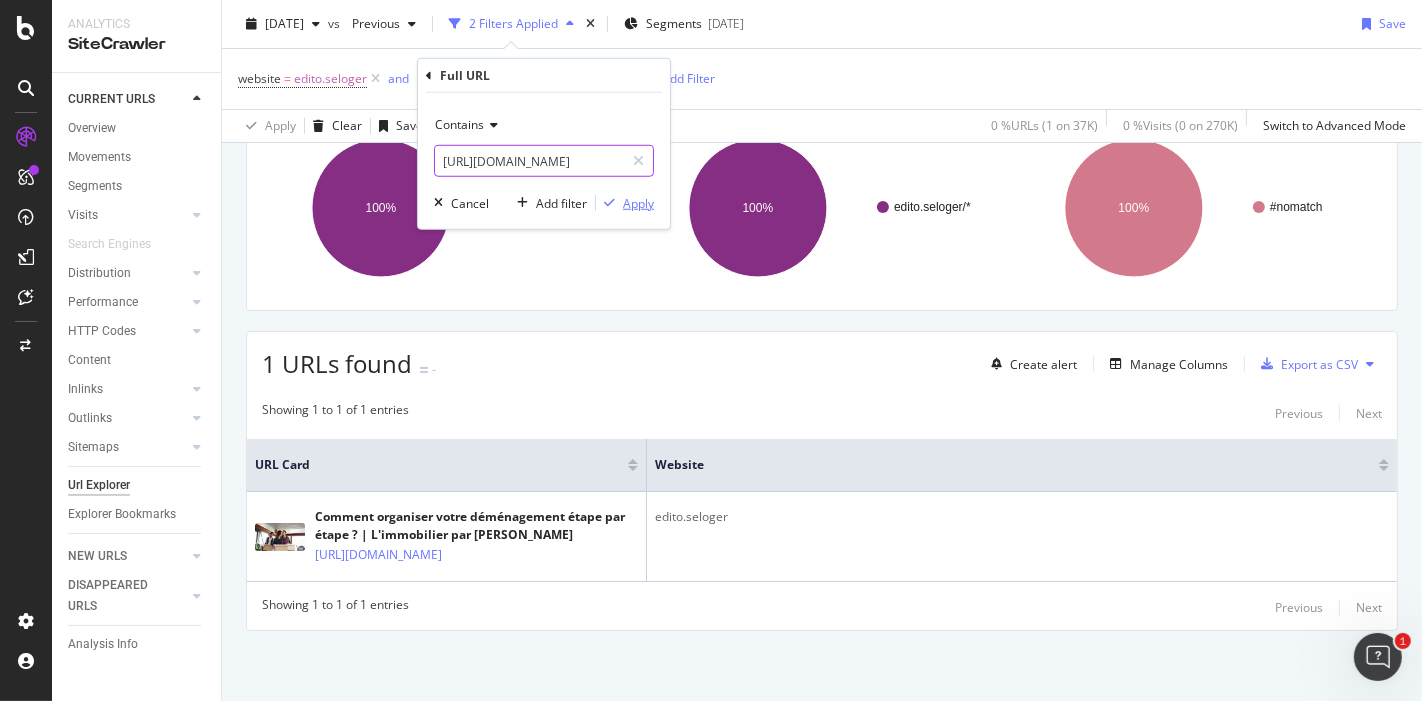 paste on "investir/crowdfunding-immobilier-une-promesse-de-rentabilite-la-hauteur-des-risques-article-6871" 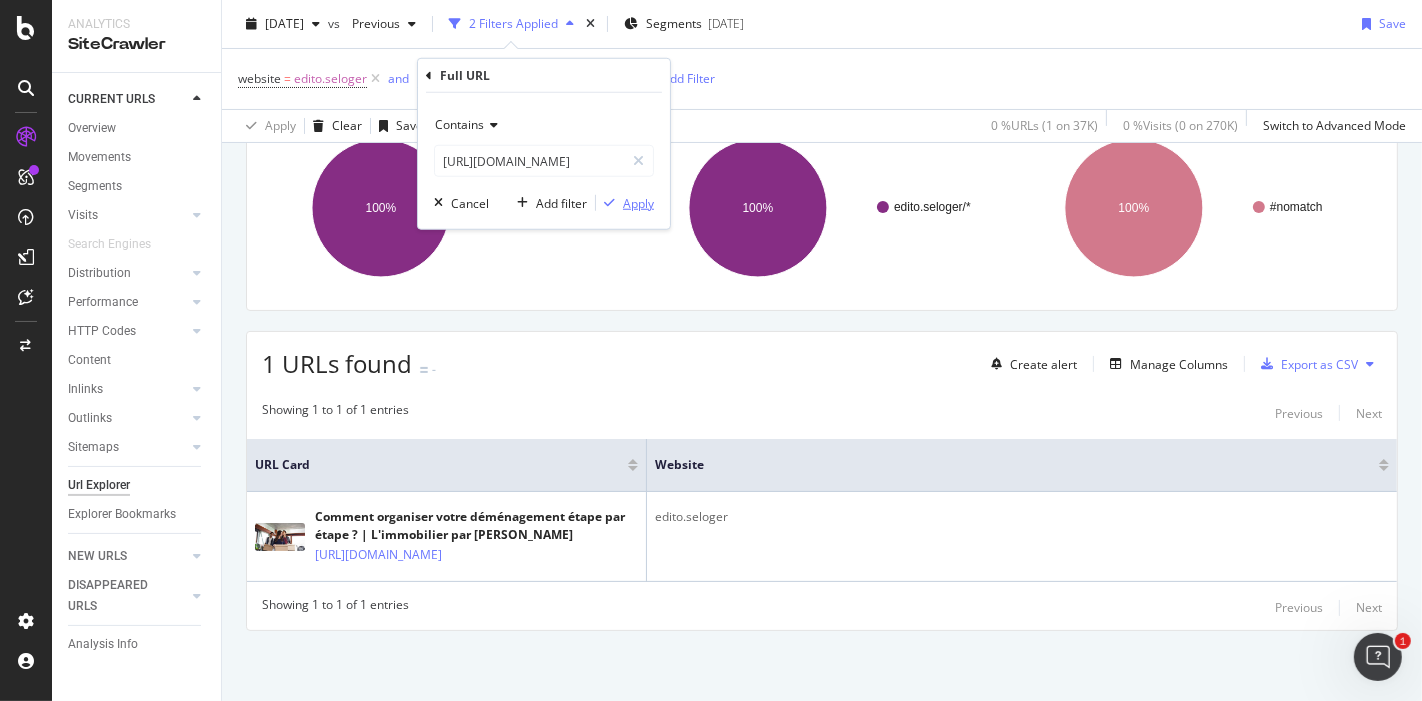scroll, scrollTop: 0, scrollLeft: 0, axis: both 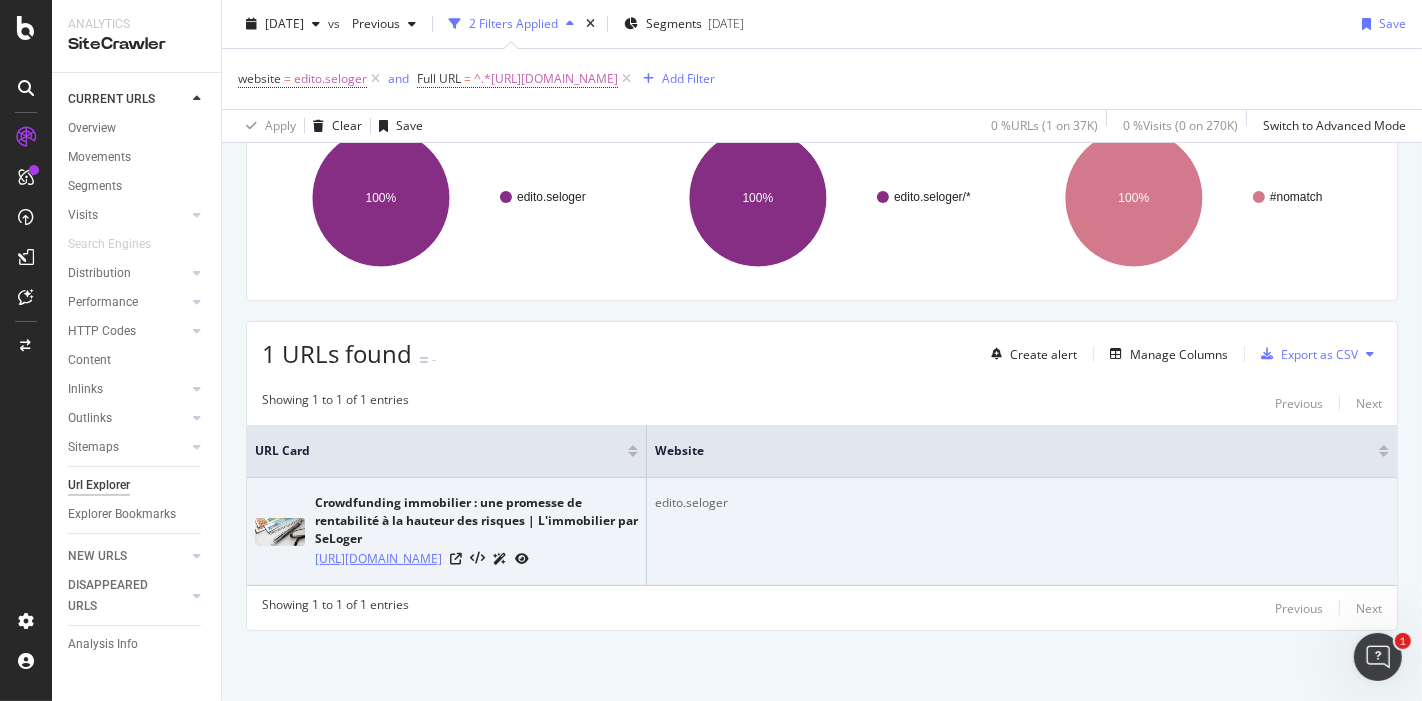 click on "[URL][DOMAIN_NAME]" at bounding box center [378, 559] 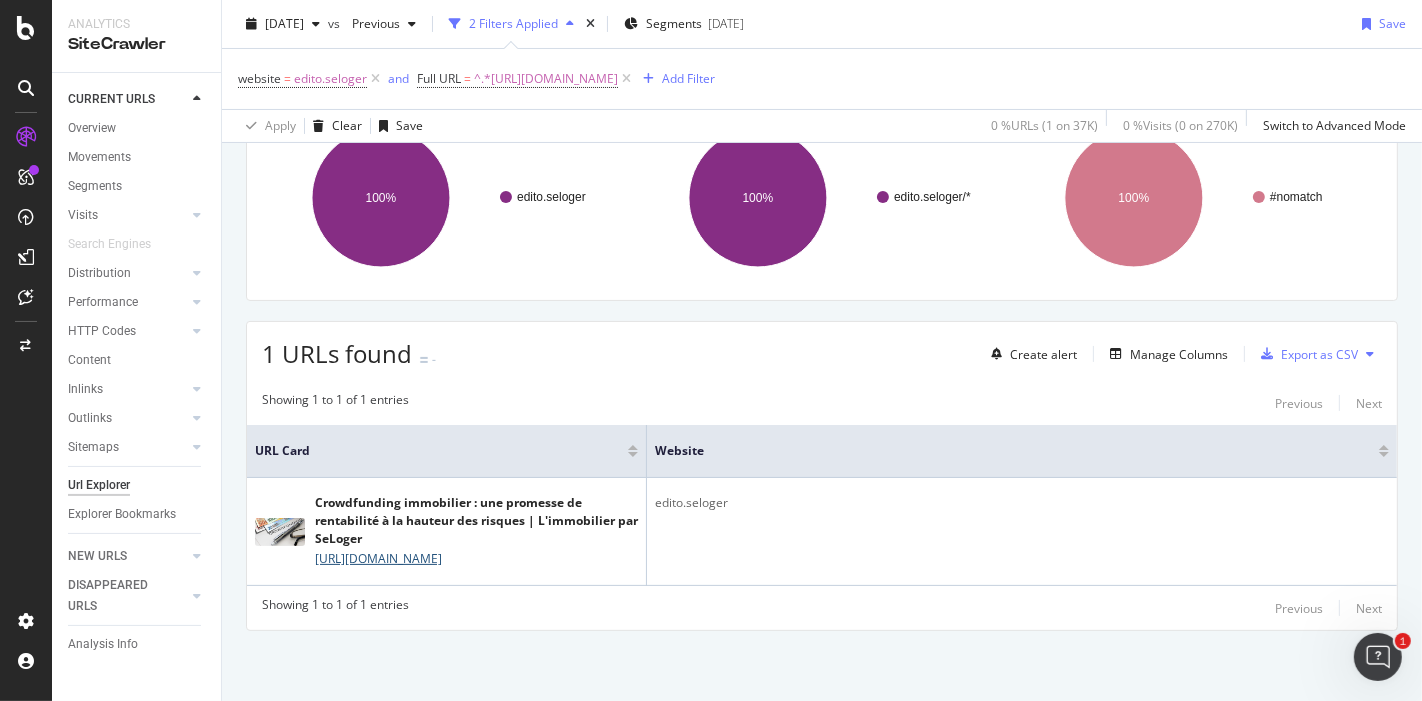 scroll, scrollTop: 0, scrollLeft: 0, axis: both 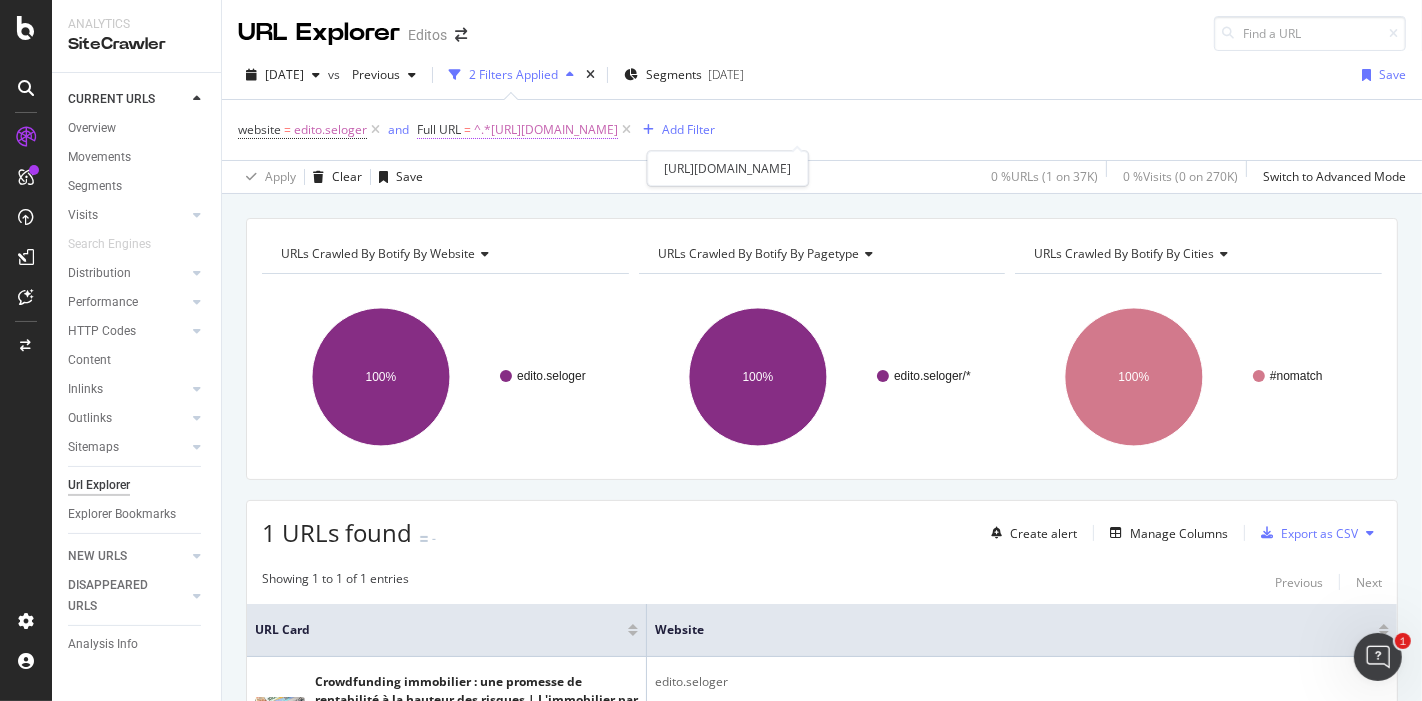 click on "^.*[URL][DOMAIN_NAME]" at bounding box center [546, 130] 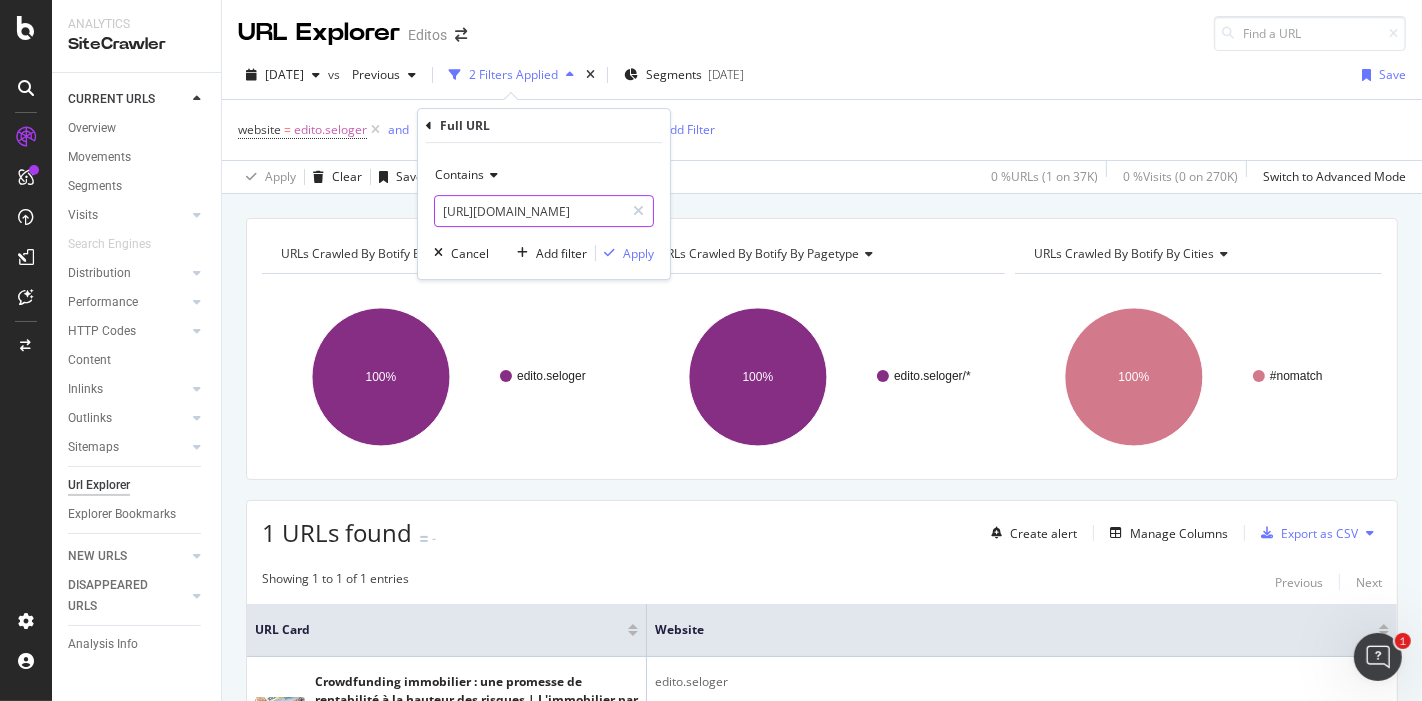 click on "[URL][DOMAIN_NAME]" at bounding box center [529, 211] 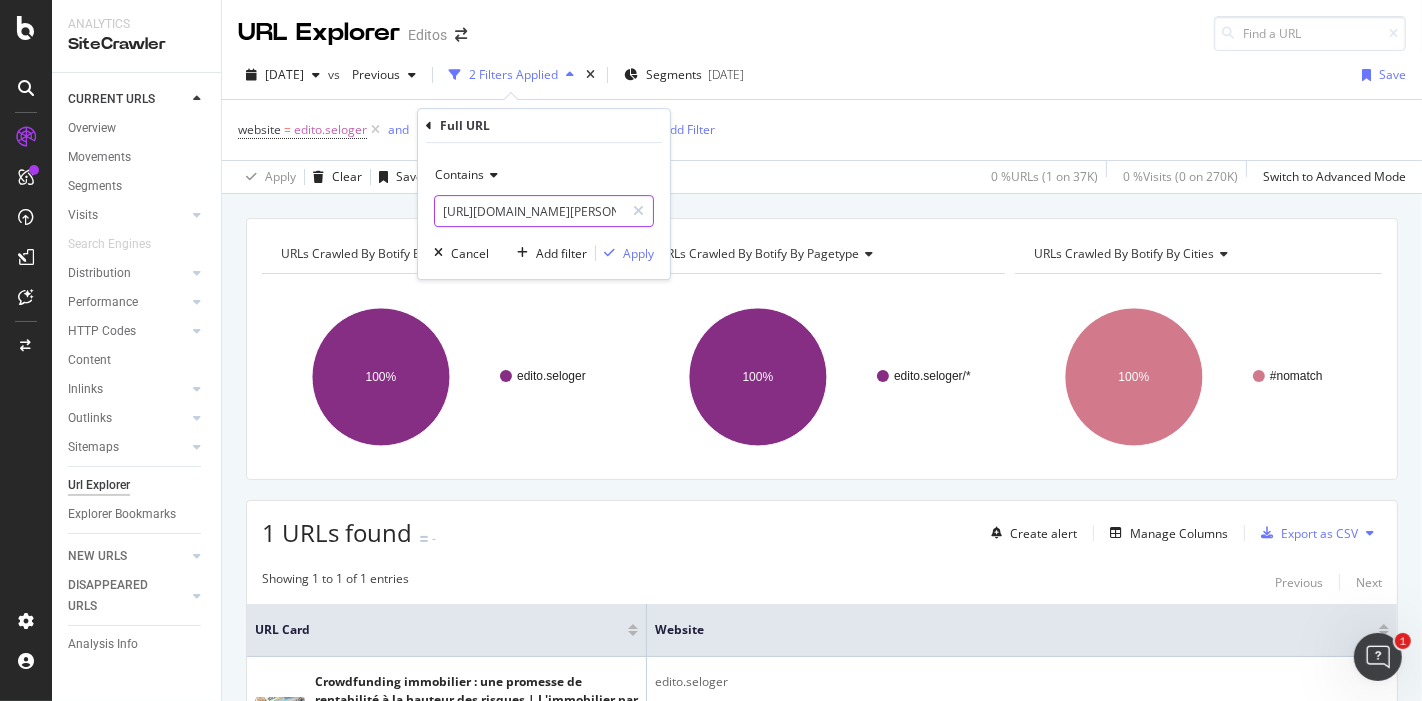 scroll, scrollTop: 0, scrollLeft: 767, axis: horizontal 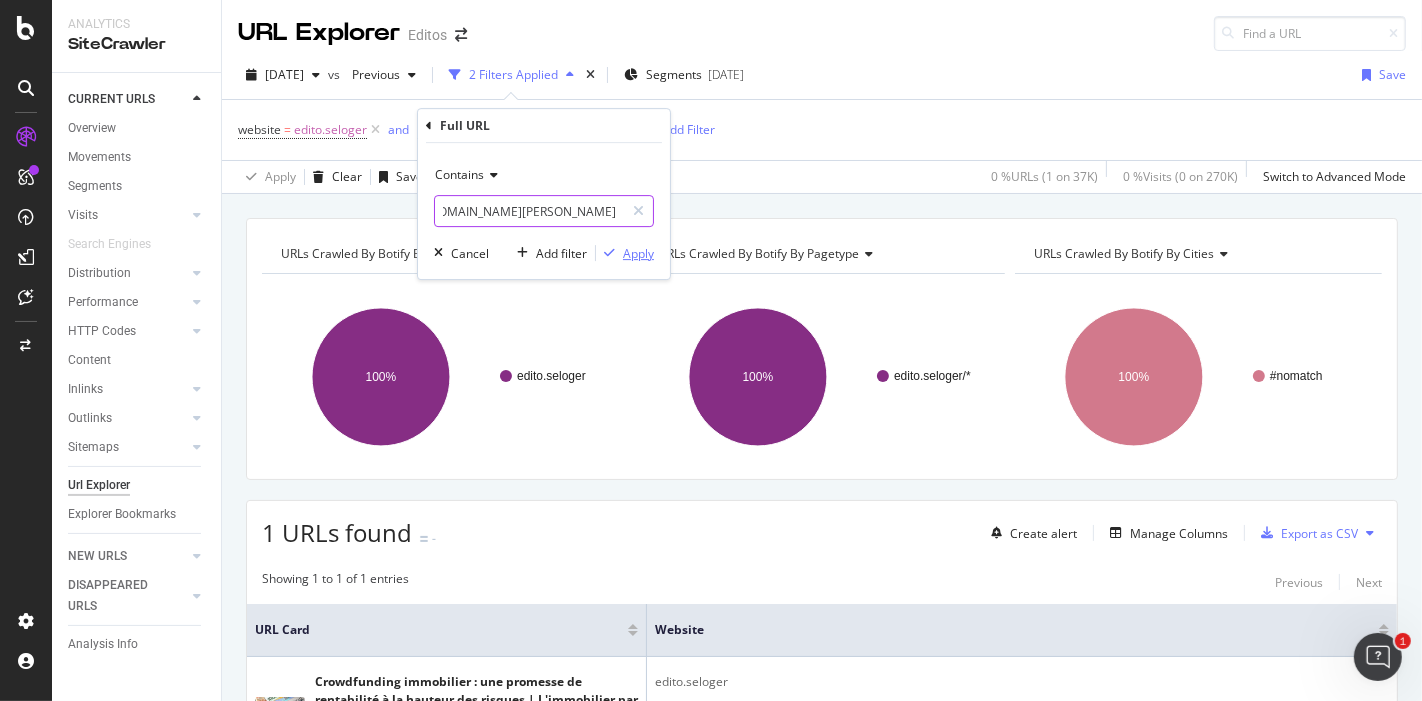 type on "[URL][DOMAIN_NAME][PERSON_NAME]" 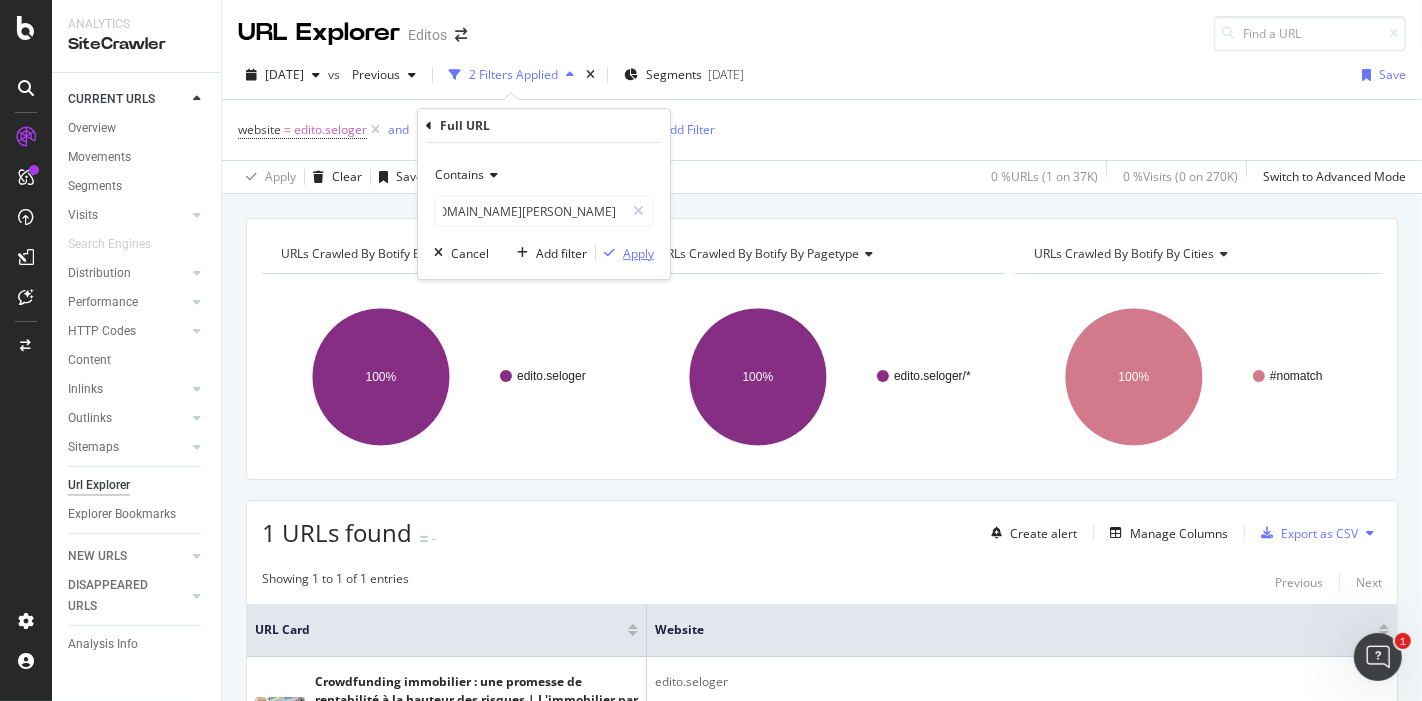 scroll, scrollTop: 0, scrollLeft: 0, axis: both 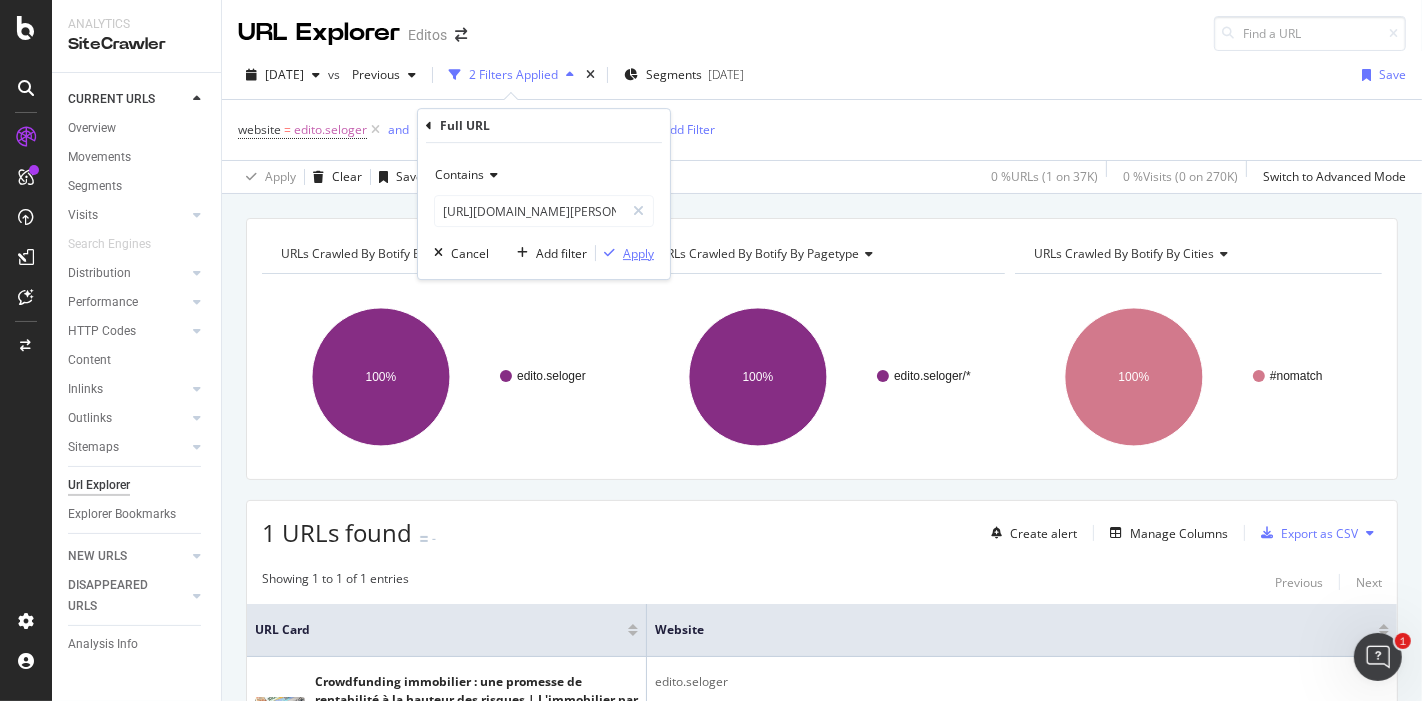 click on "Apply" at bounding box center (638, 253) 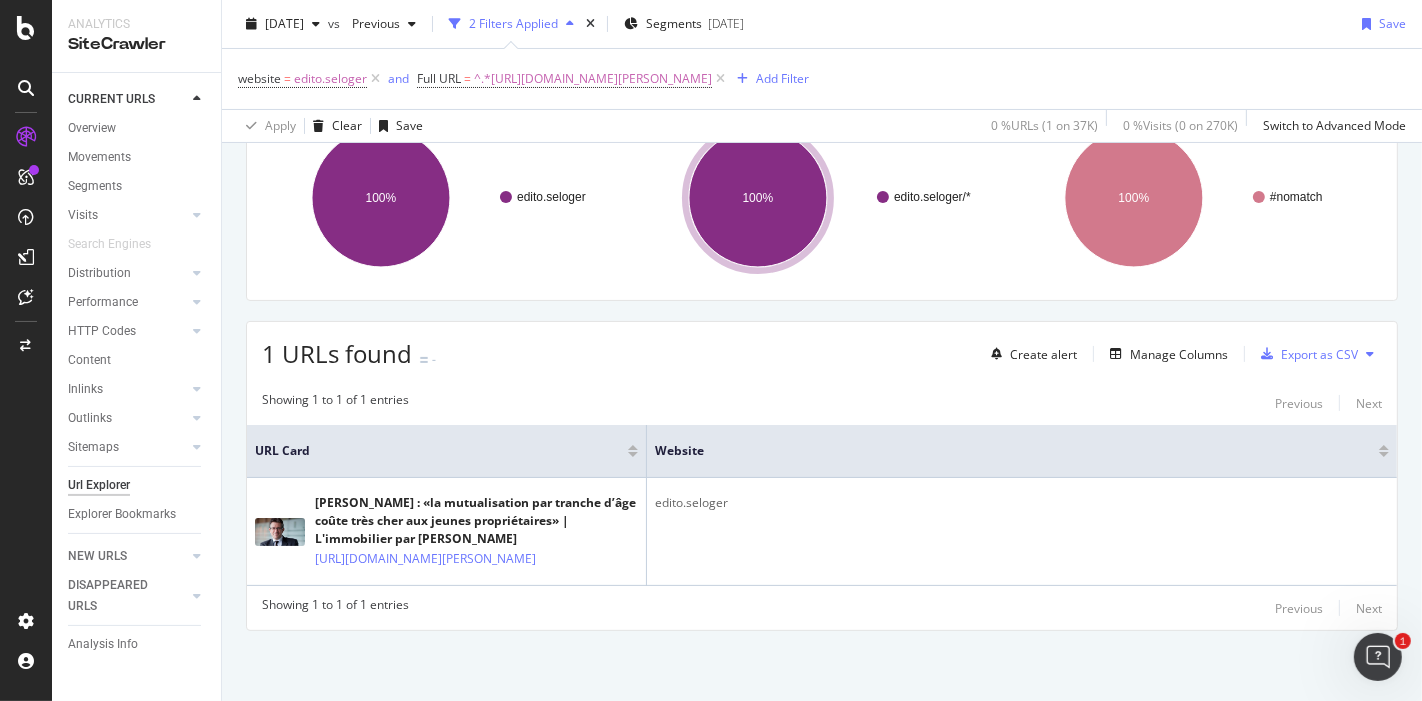 scroll, scrollTop: 234, scrollLeft: 0, axis: vertical 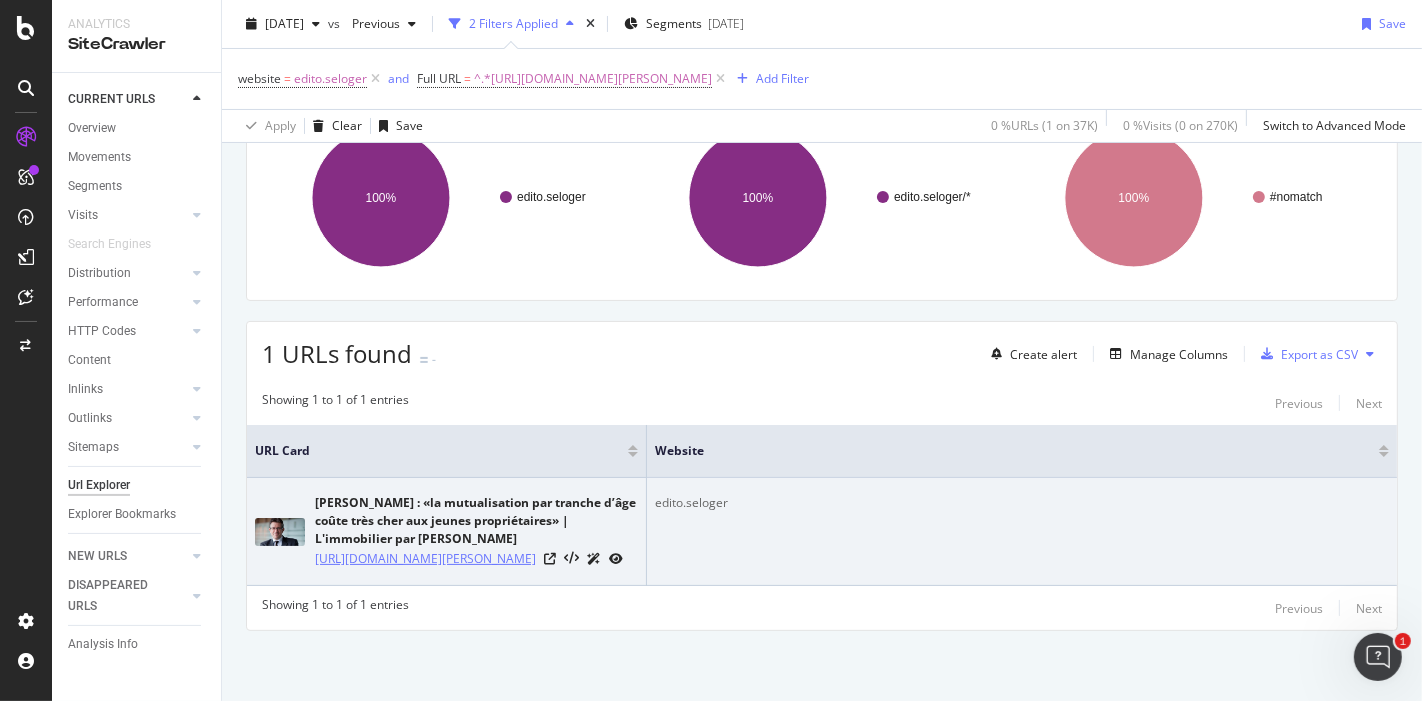 click on "[URL][DOMAIN_NAME][PERSON_NAME]" at bounding box center [425, 559] 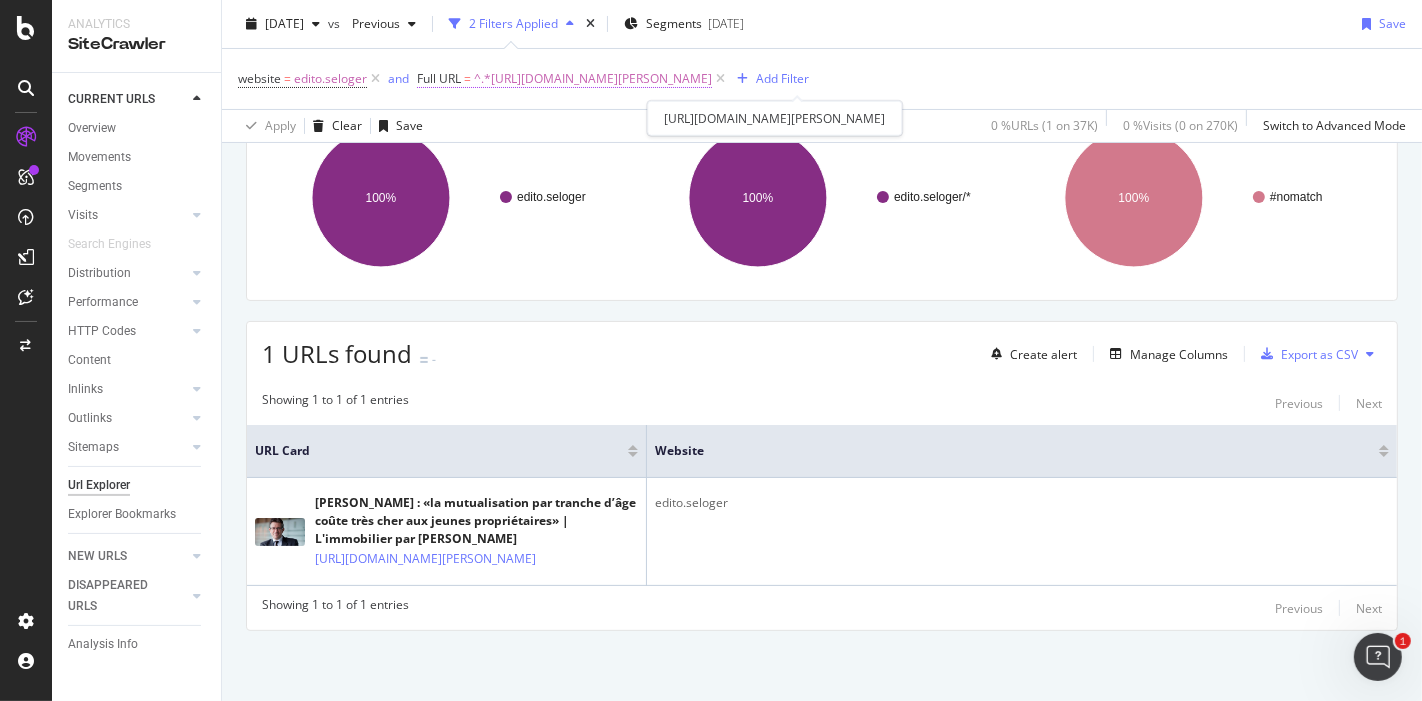 click on "^.*[URL][DOMAIN_NAME][PERSON_NAME]" at bounding box center (593, 79) 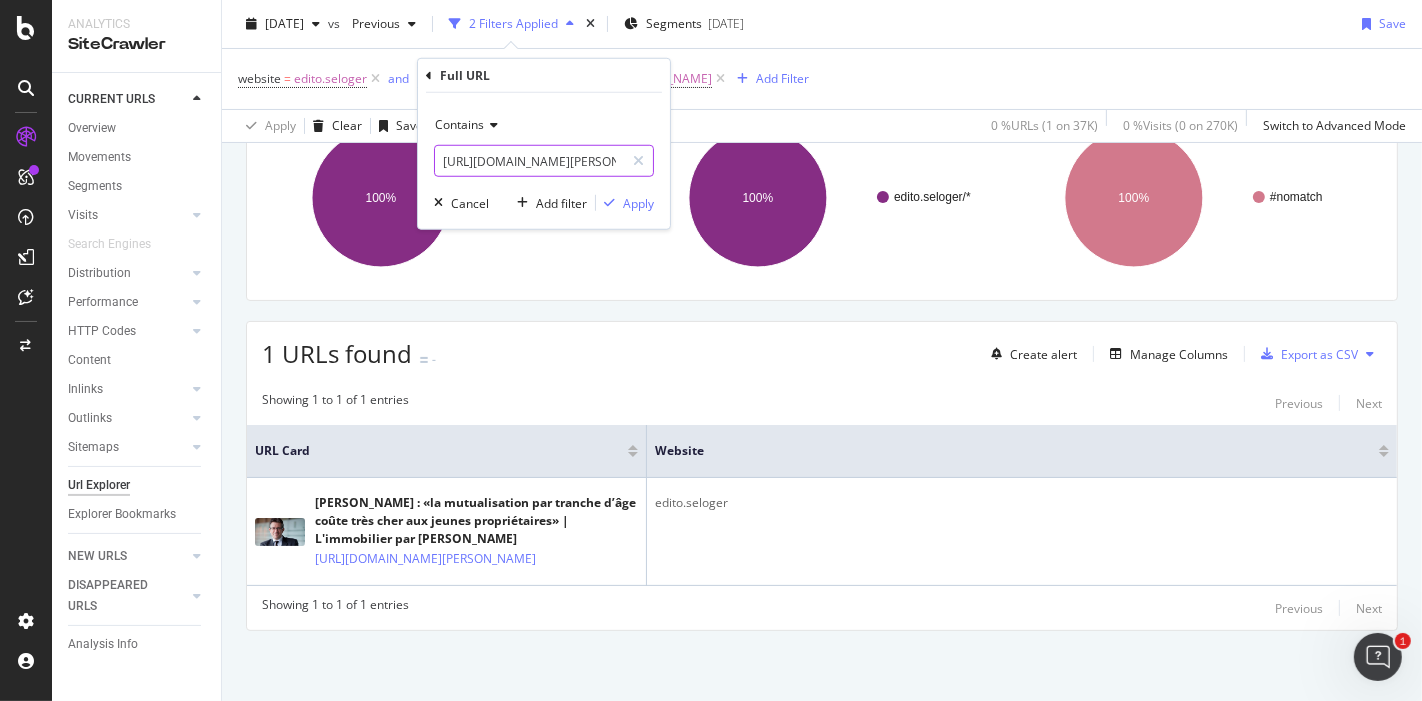 click on "[URL][DOMAIN_NAME][PERSON_NAME]" at bounding box center (529, 161) 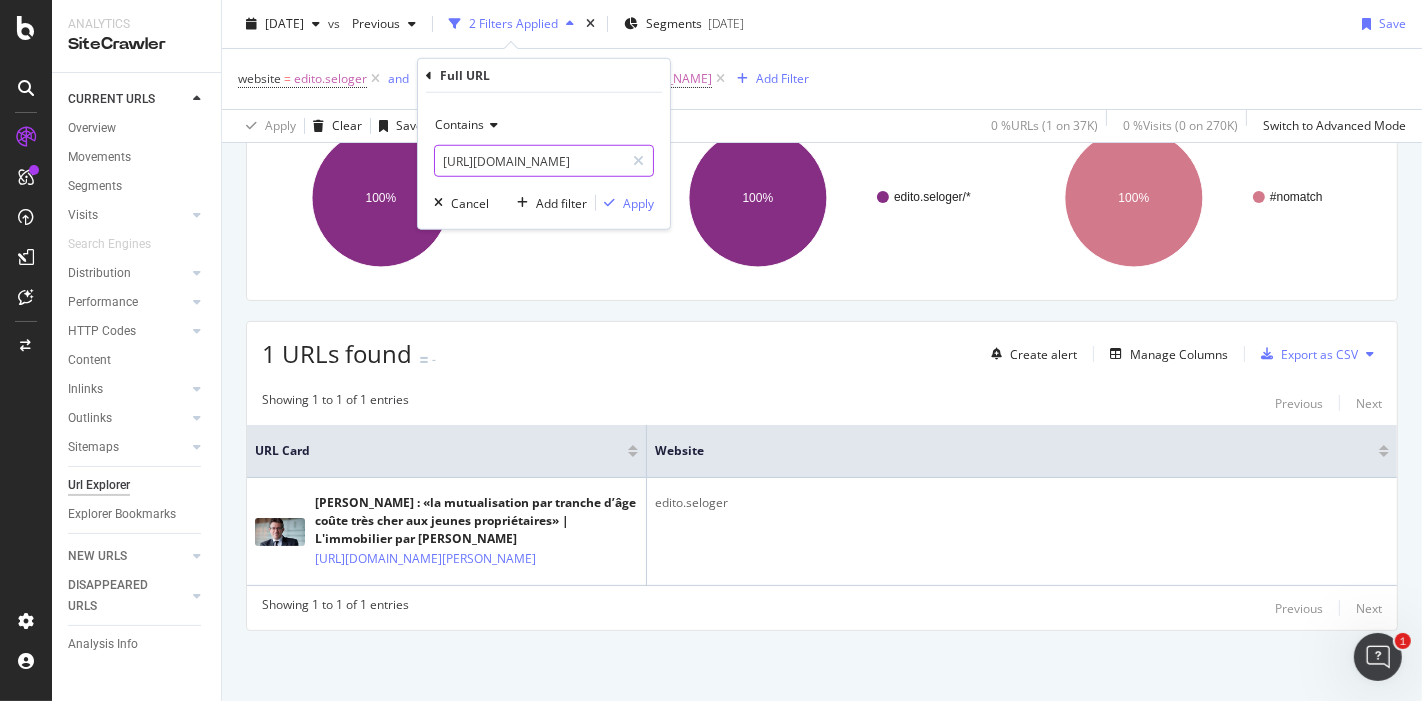 scroll, scrollTop: 0, scrollLeft: 669, axis: horizontal 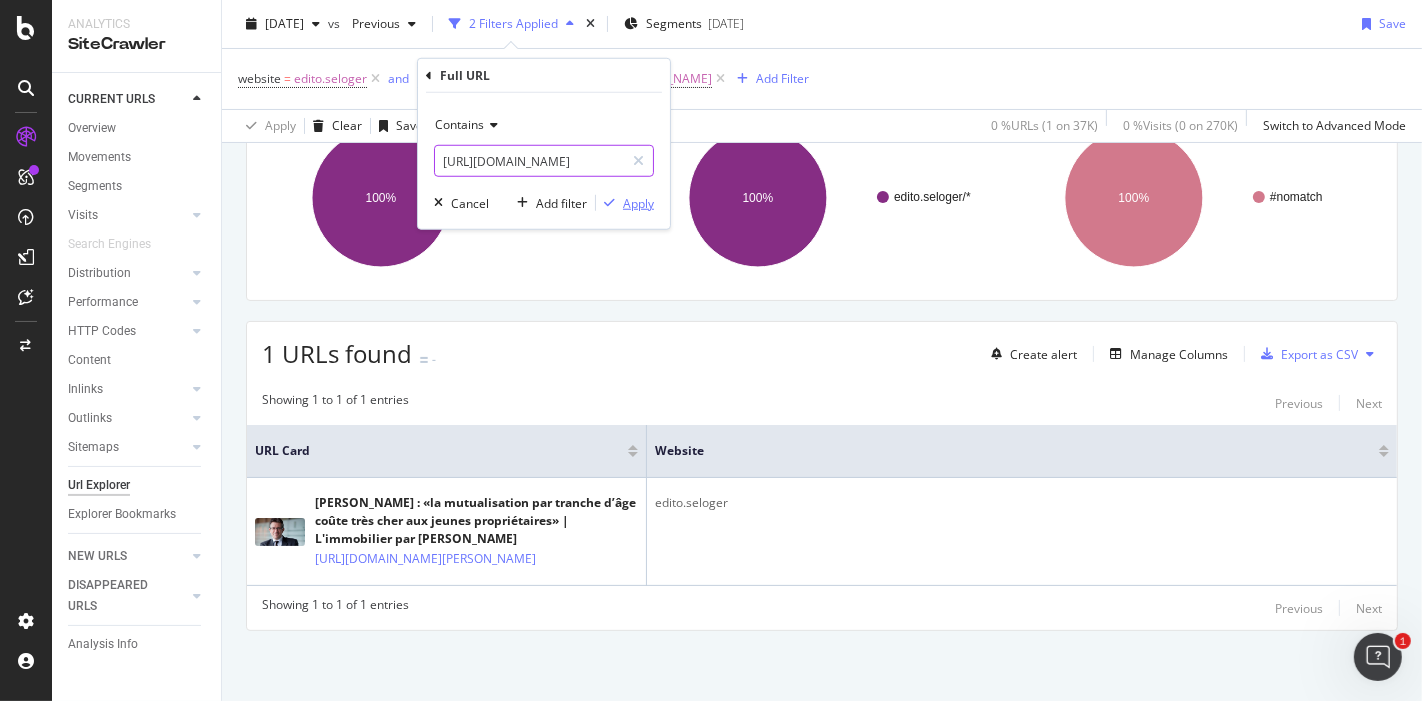 type on "[URL][DOMAIN_NAME]" 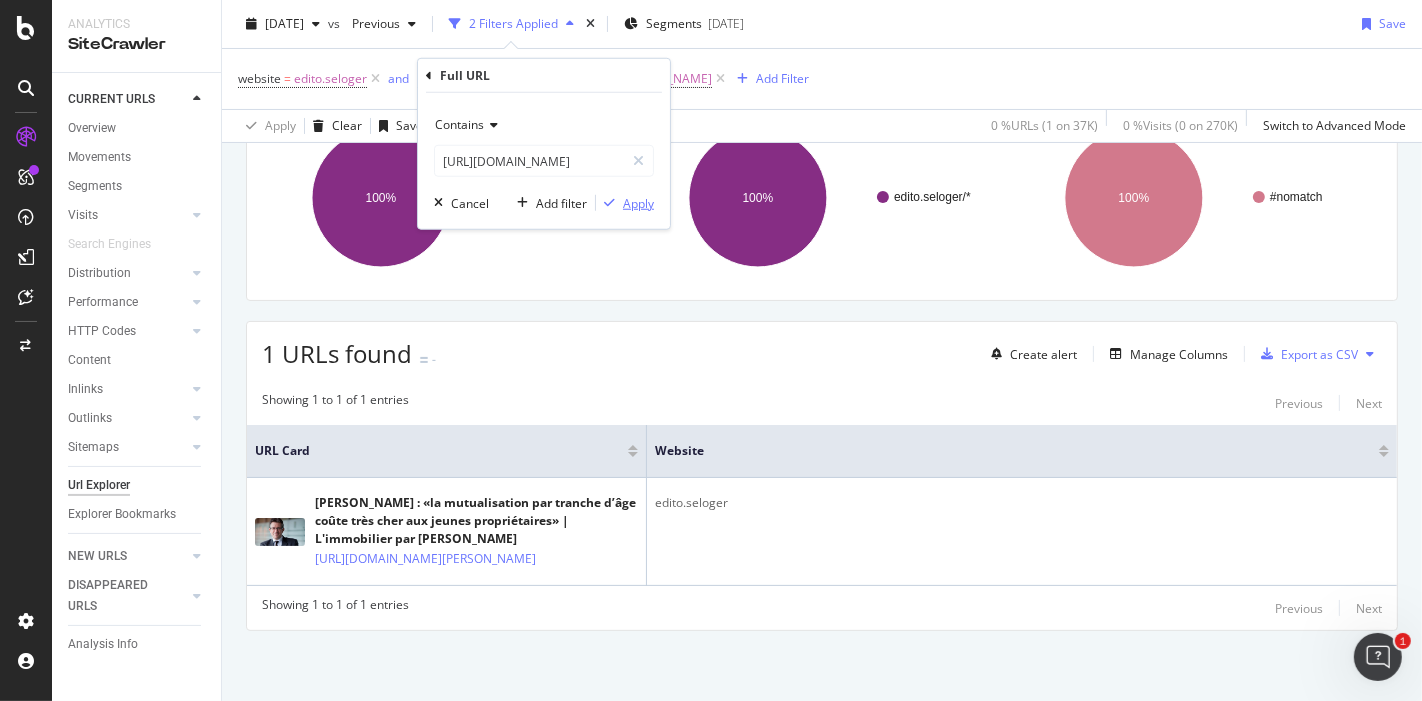 scroll, scrollTop: 0, scrollLeft: 0, axis: both 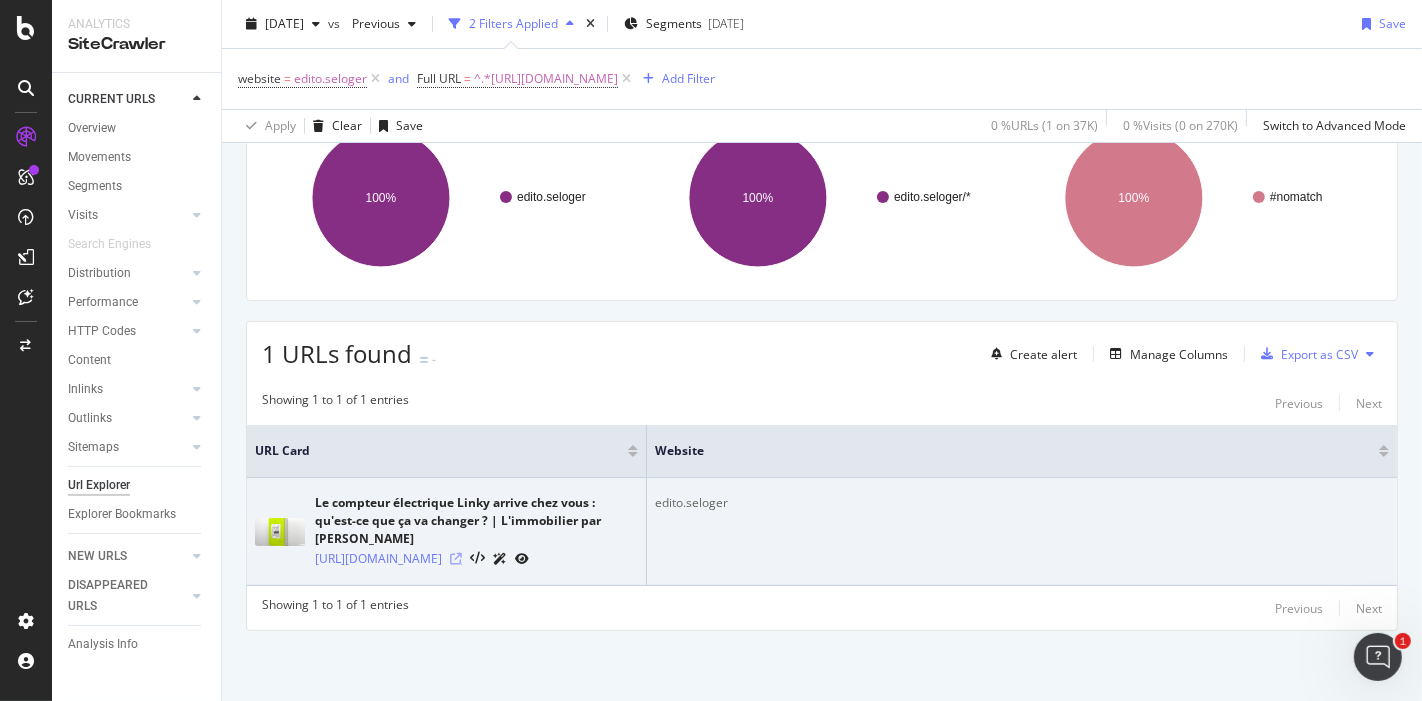 click at bounding box center [456, 559] 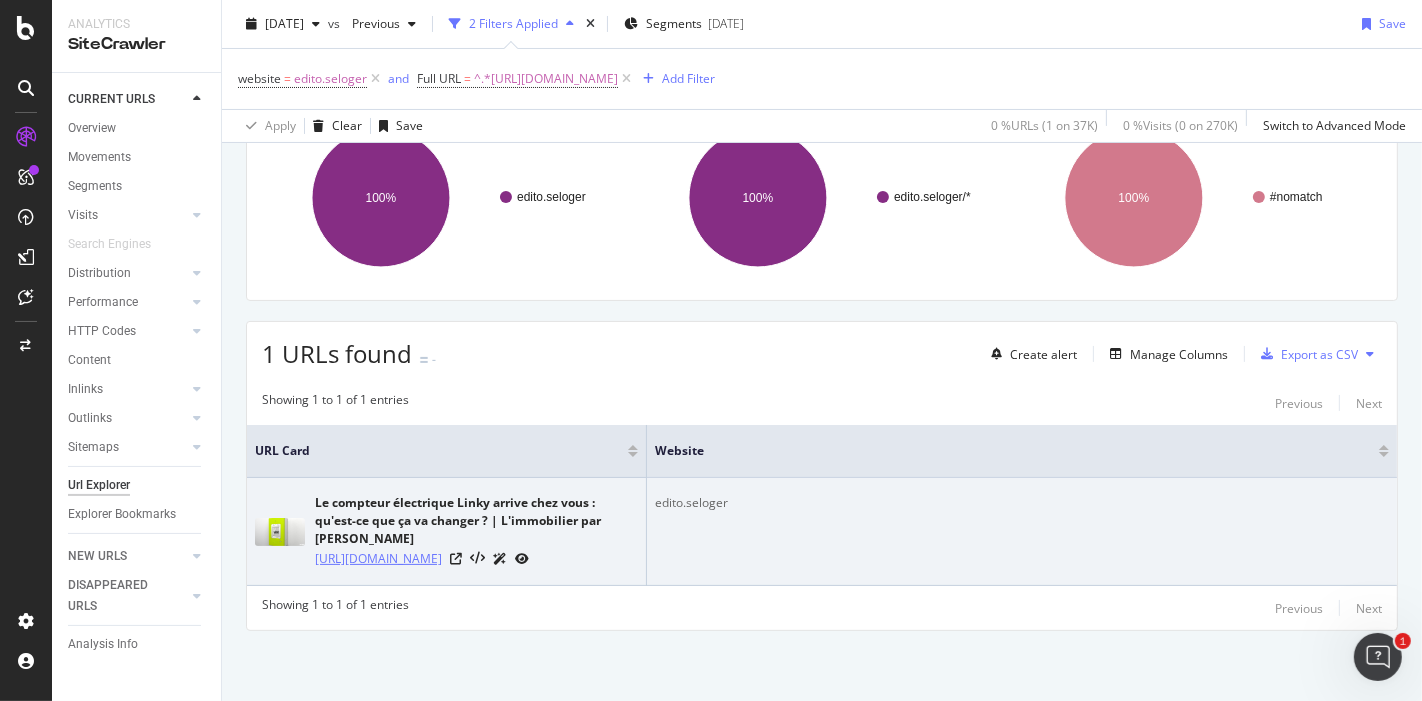 click on "[URL][DOMAIN_NAME]" at bounding box center [378, 559] 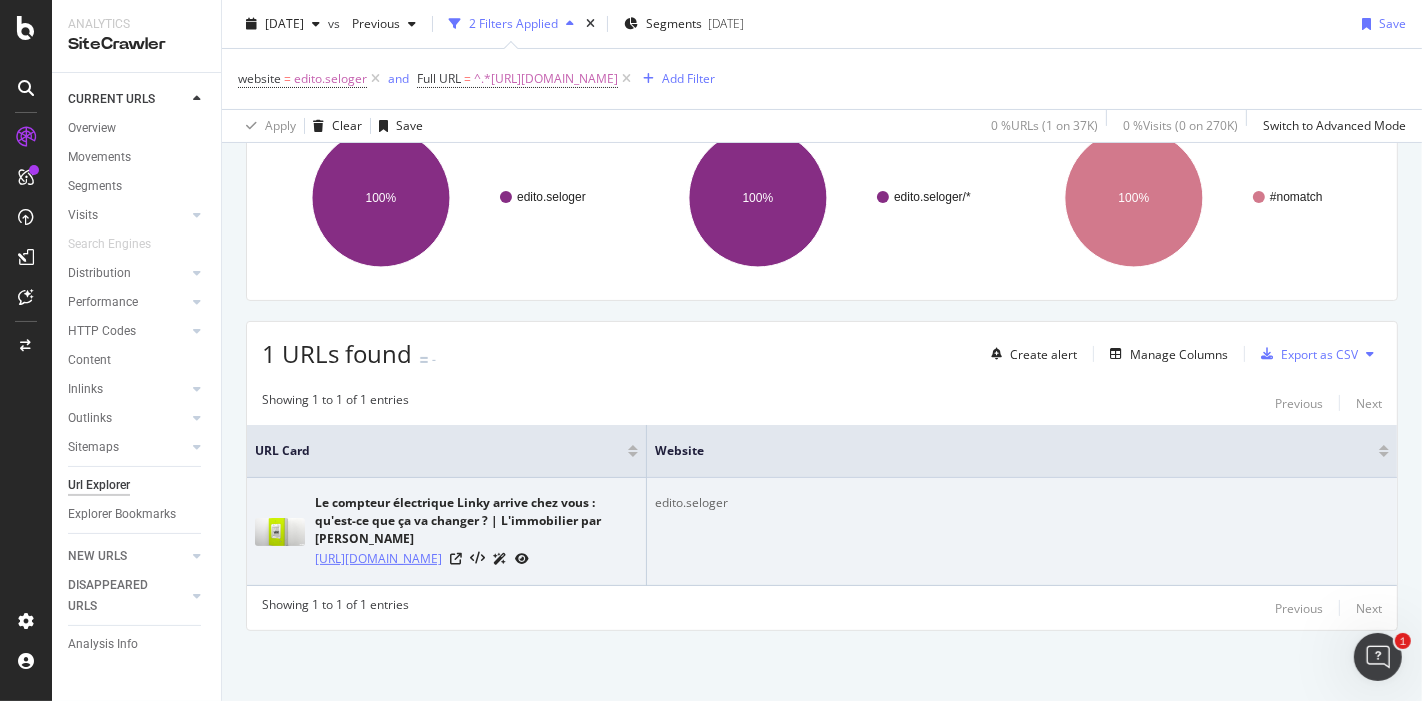 drag, startPoint x: 313, startPoint y: 499, endPoint x: 466, endPoint y: 558, distance: 163.9817 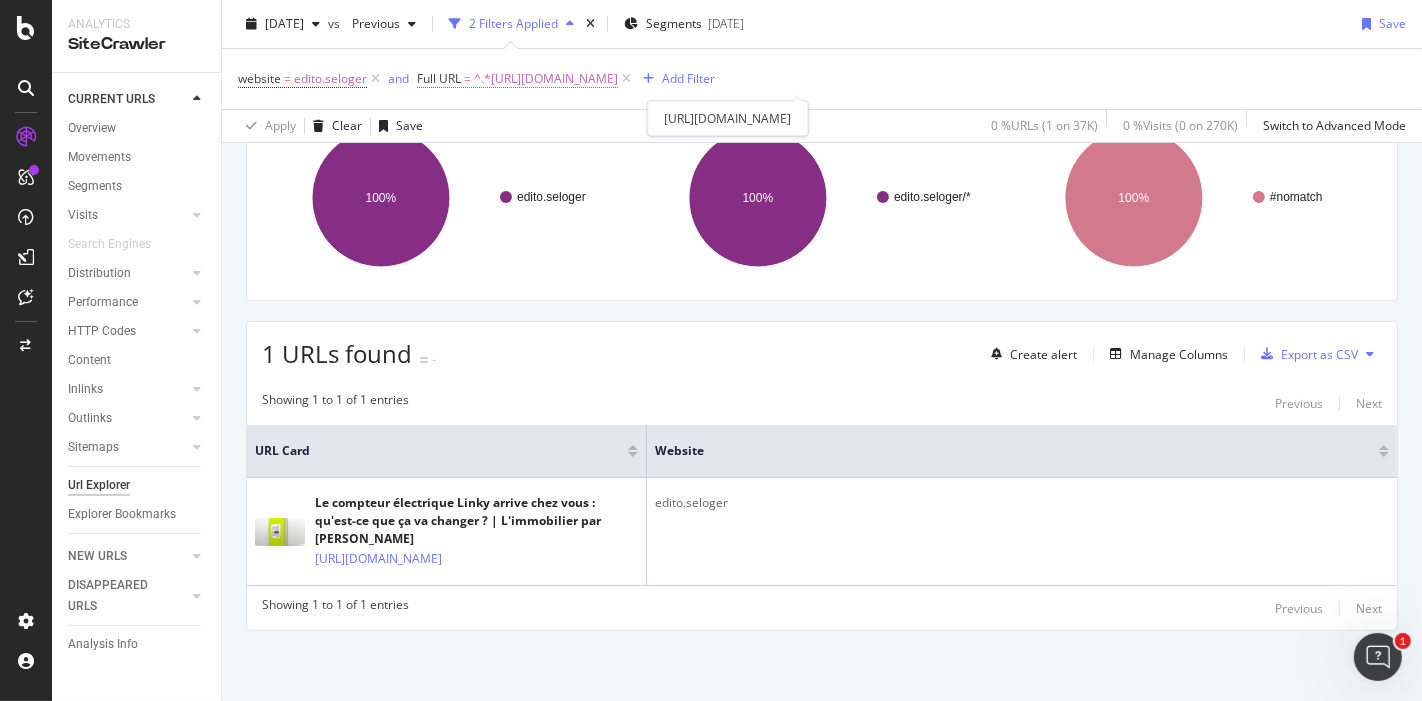 click on "^.*[URL][DOMAIN_NAME]" at bounding box center [546, 79] 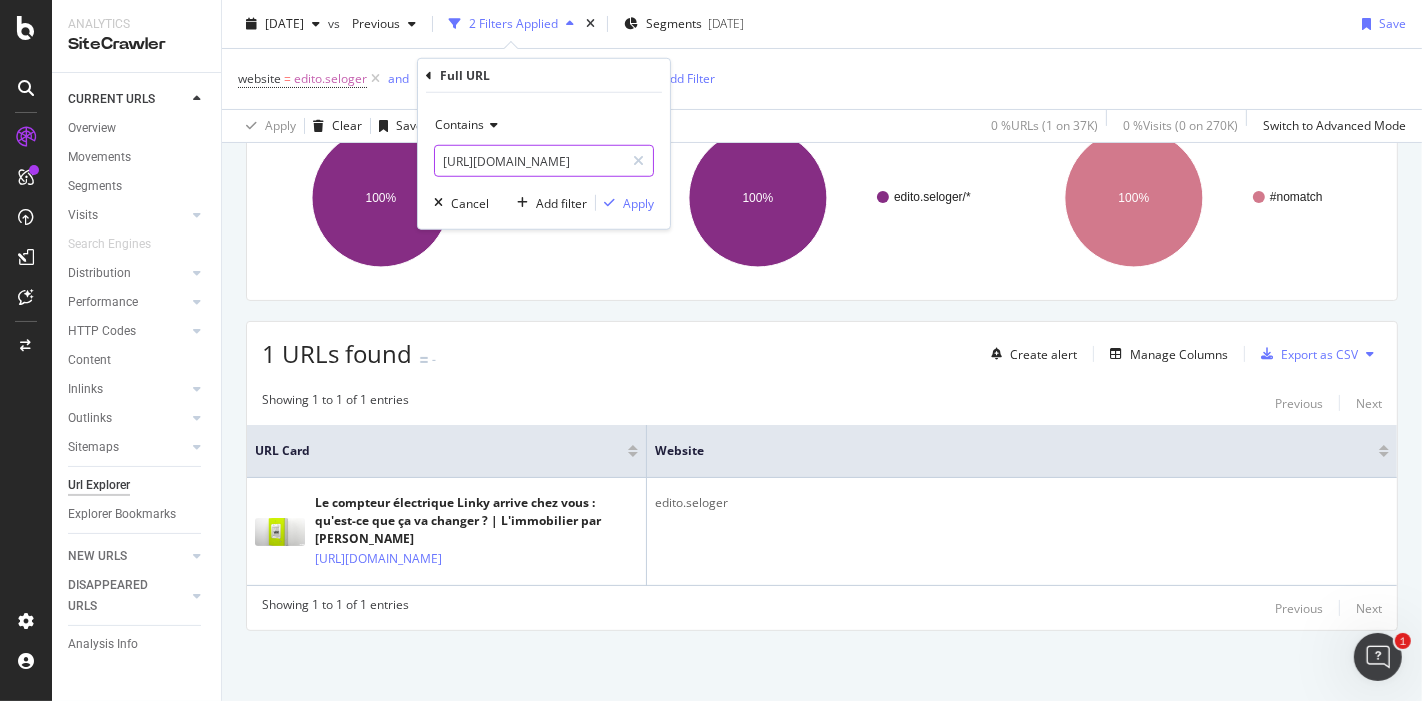 click on "[URL][DOMAIN_NAME]" at bounding box center (529, 161) 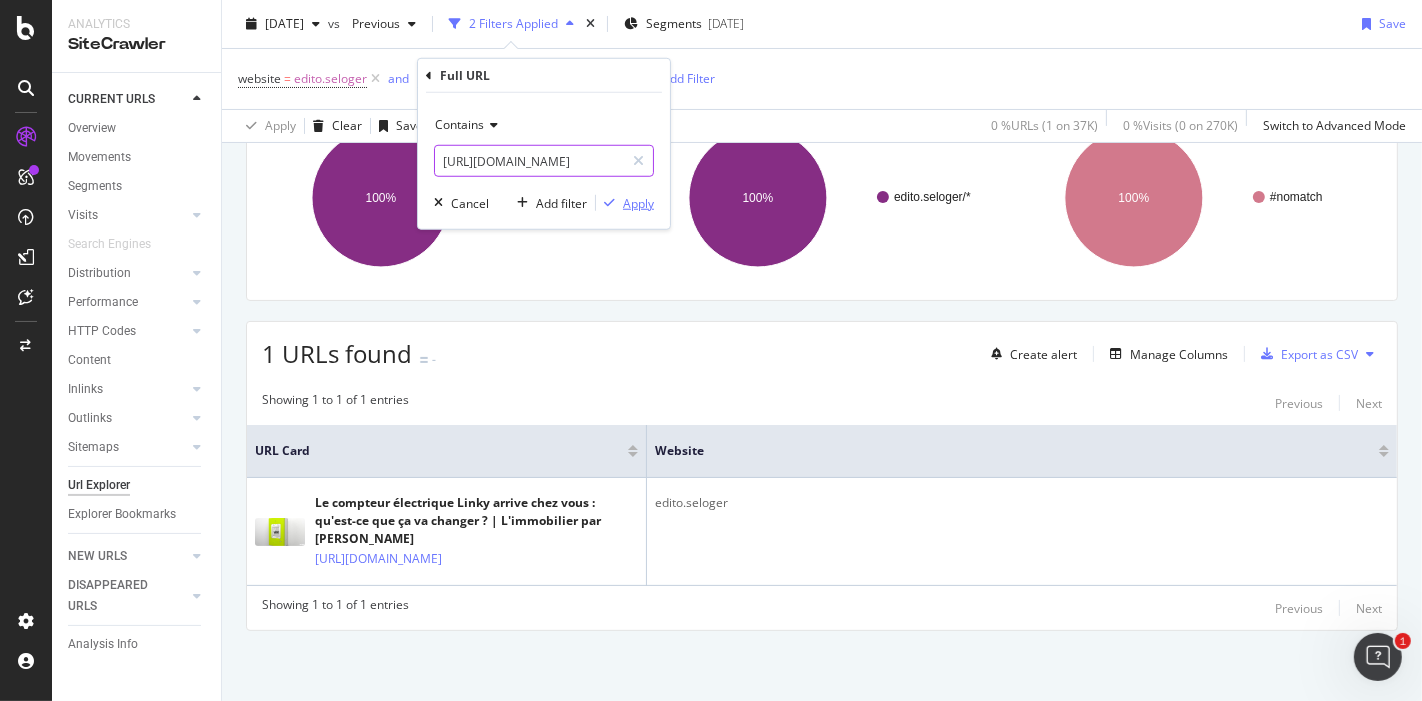 type on "[URL][DOMAIN_NAME]" 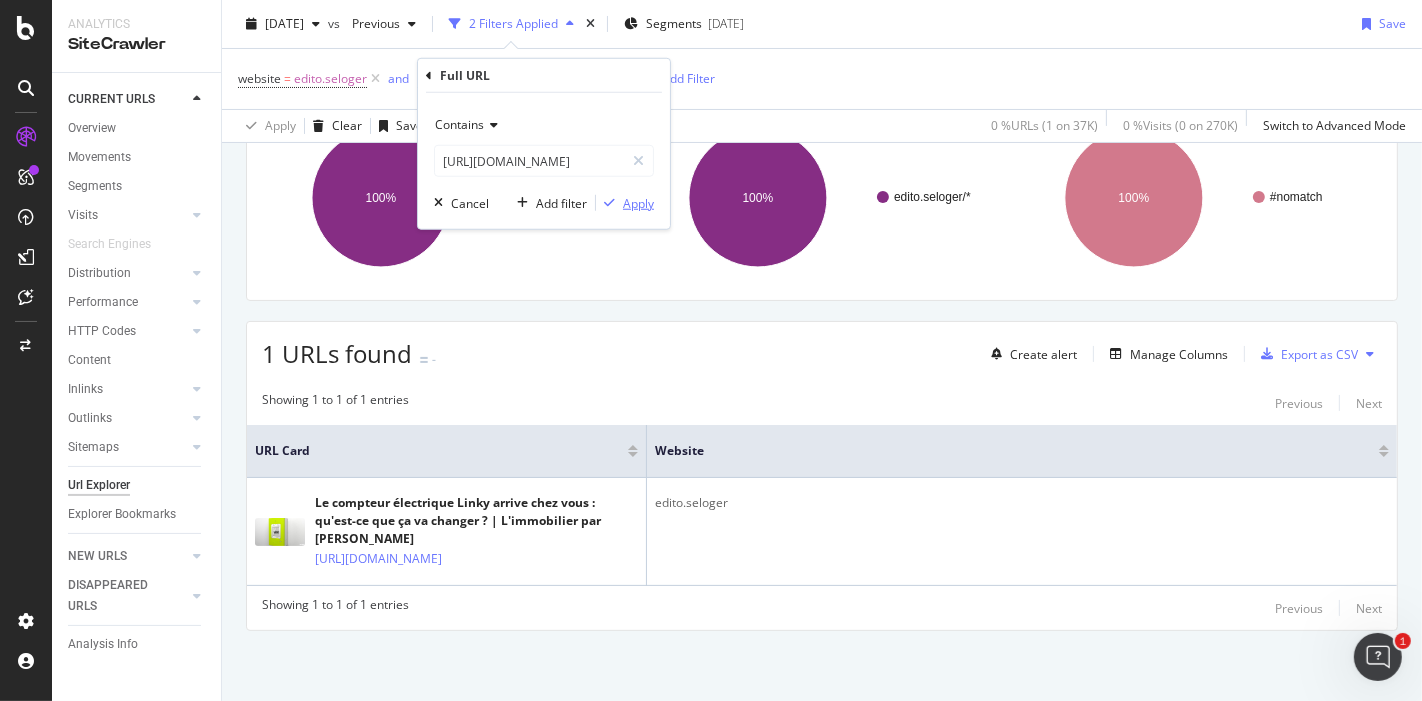 click on "Apply" at bounding box center [638, 202] 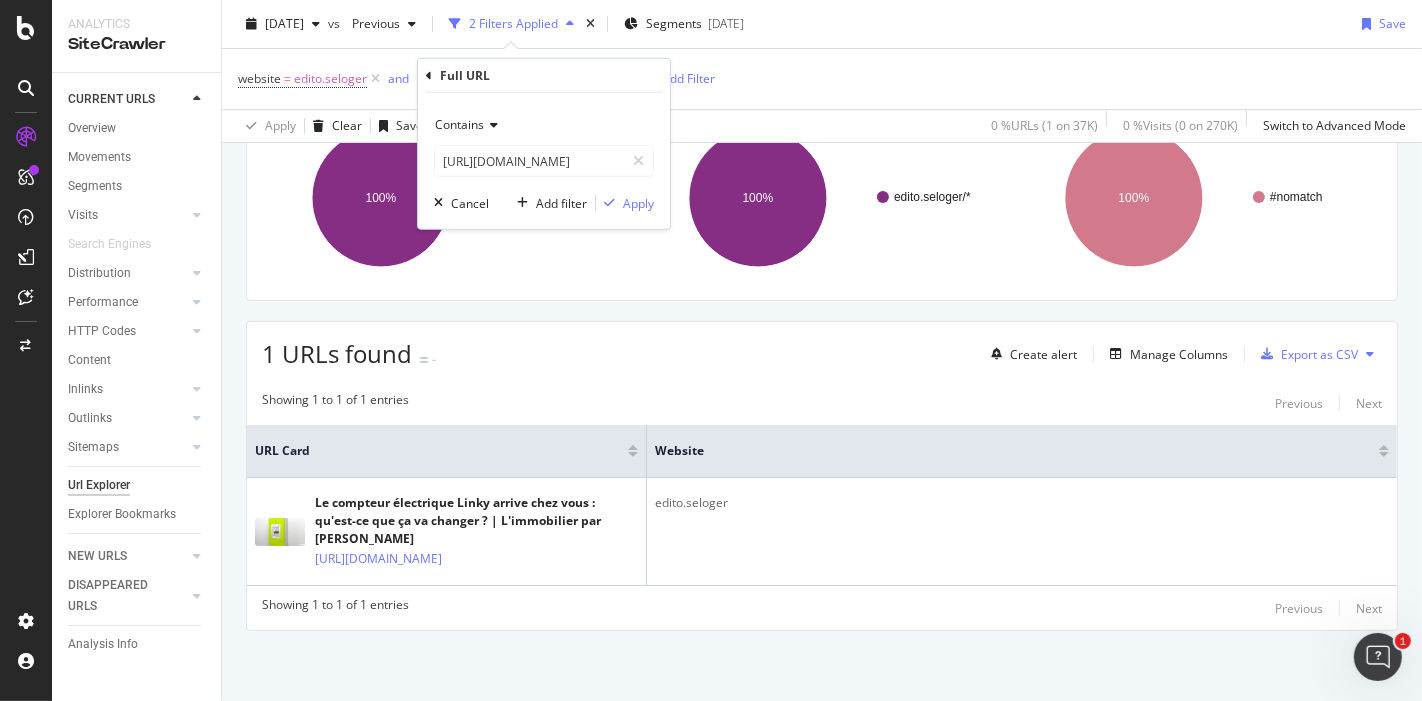 scroll, scrollTop: 0, scrollLeft: 0, axis: both 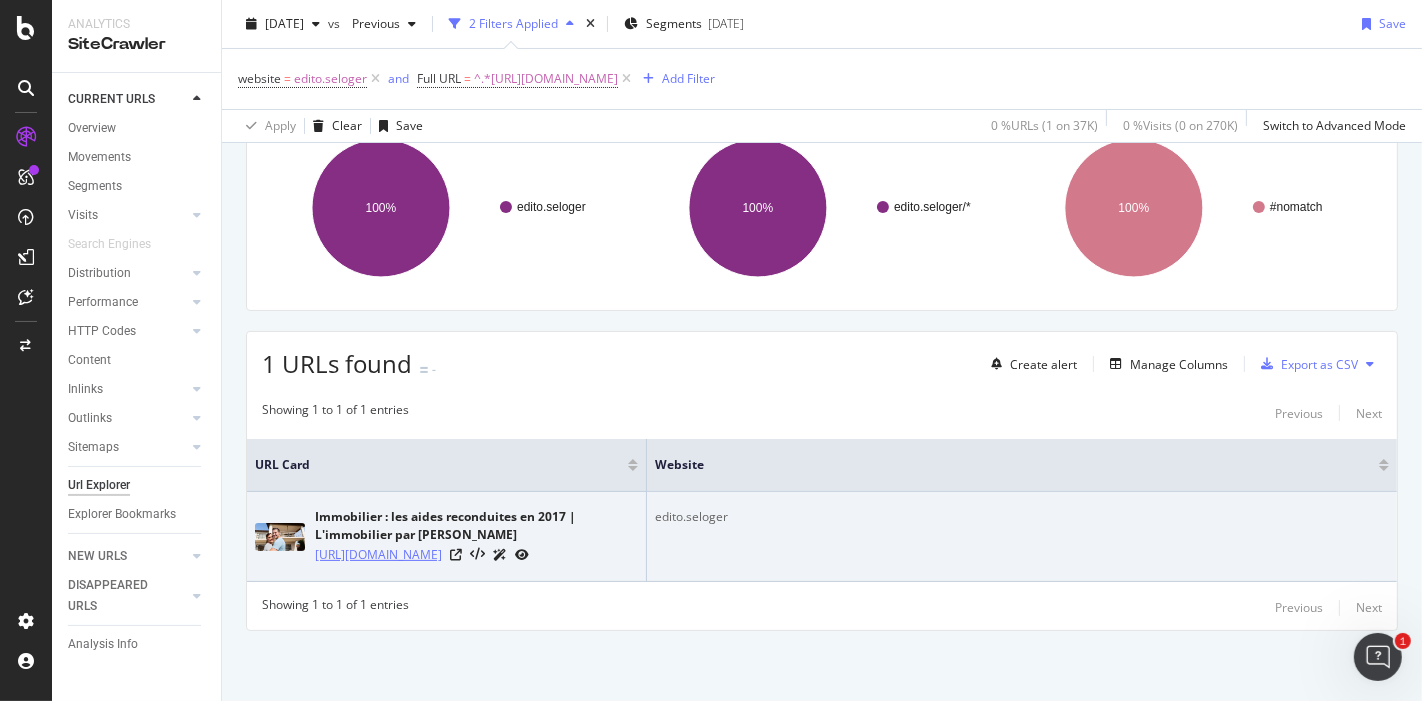 click on "[URL][DOMAIN_NAME]" at bounding box center (378, 555) 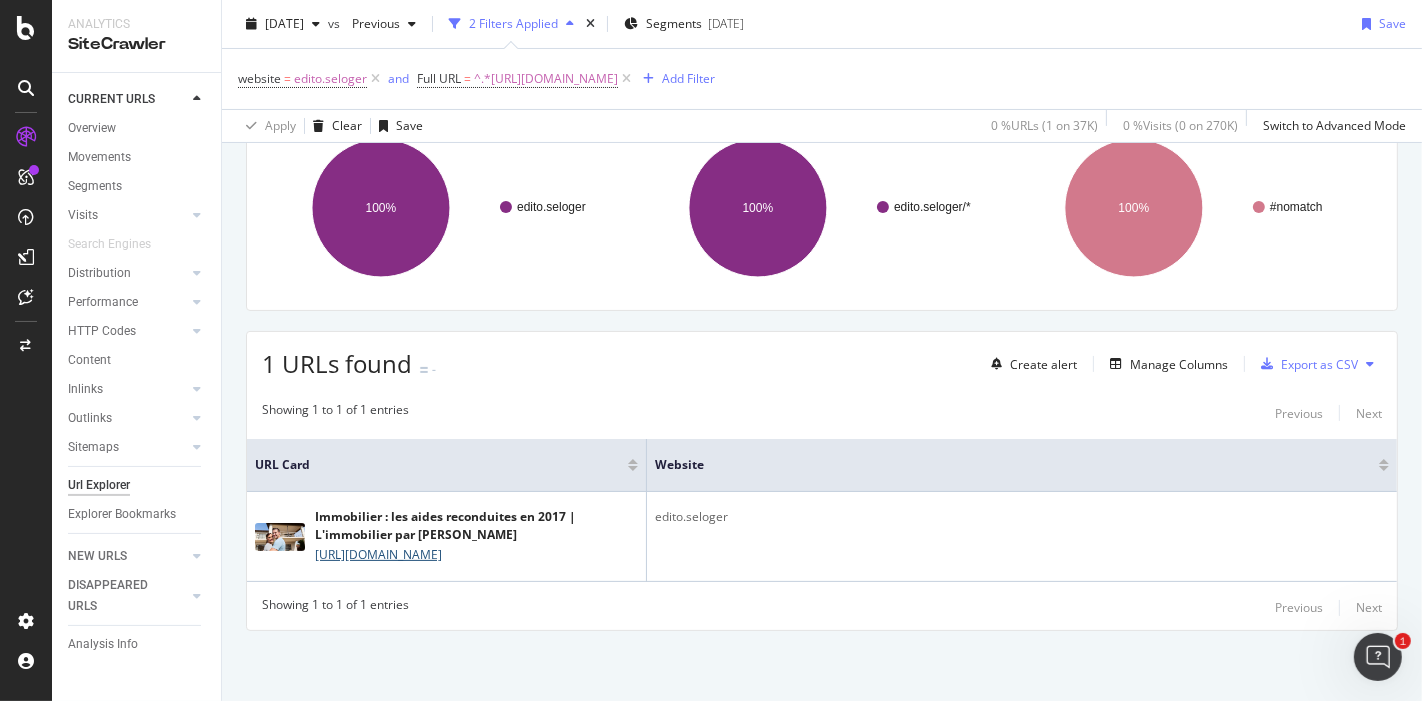 scroll, scrollTop: 0, scrollLeft: 0, axis: both 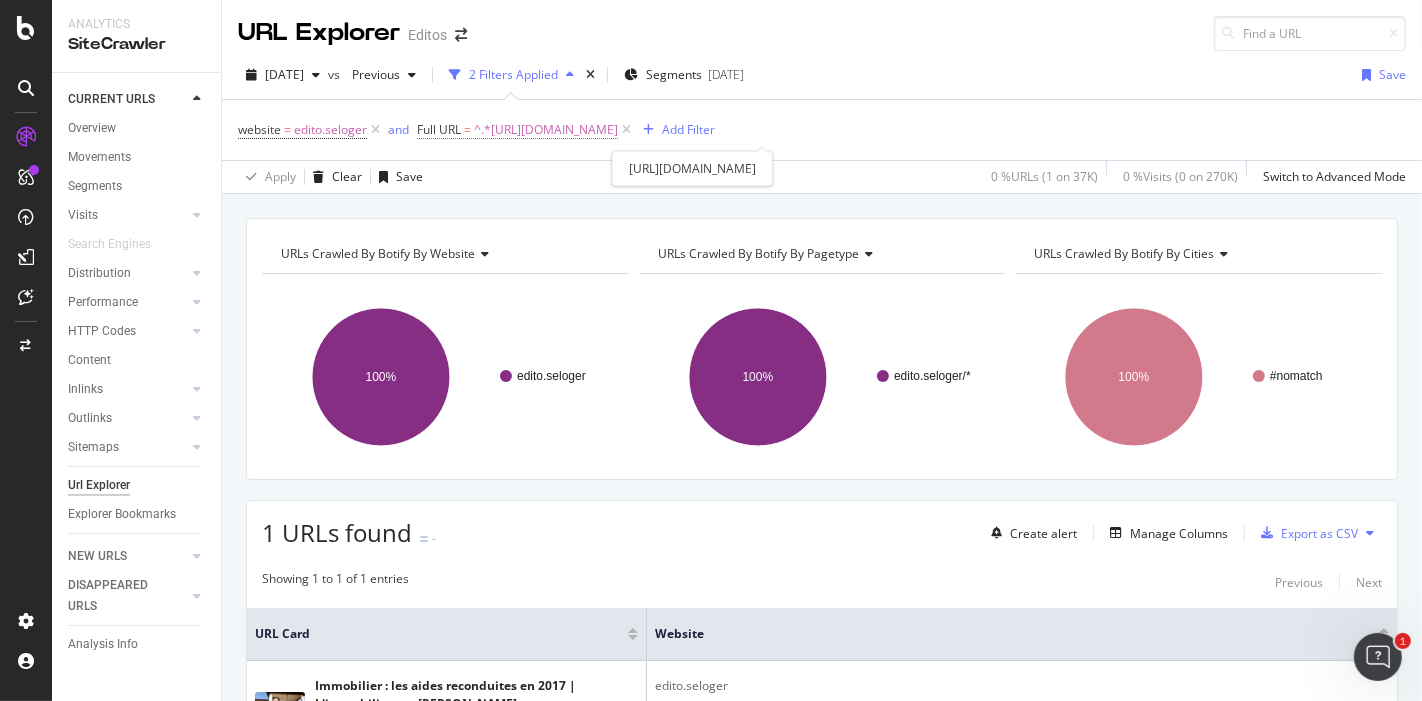 click on "^.*[URL][DOMAIN_NAME]" at bounding box center (546, 130) 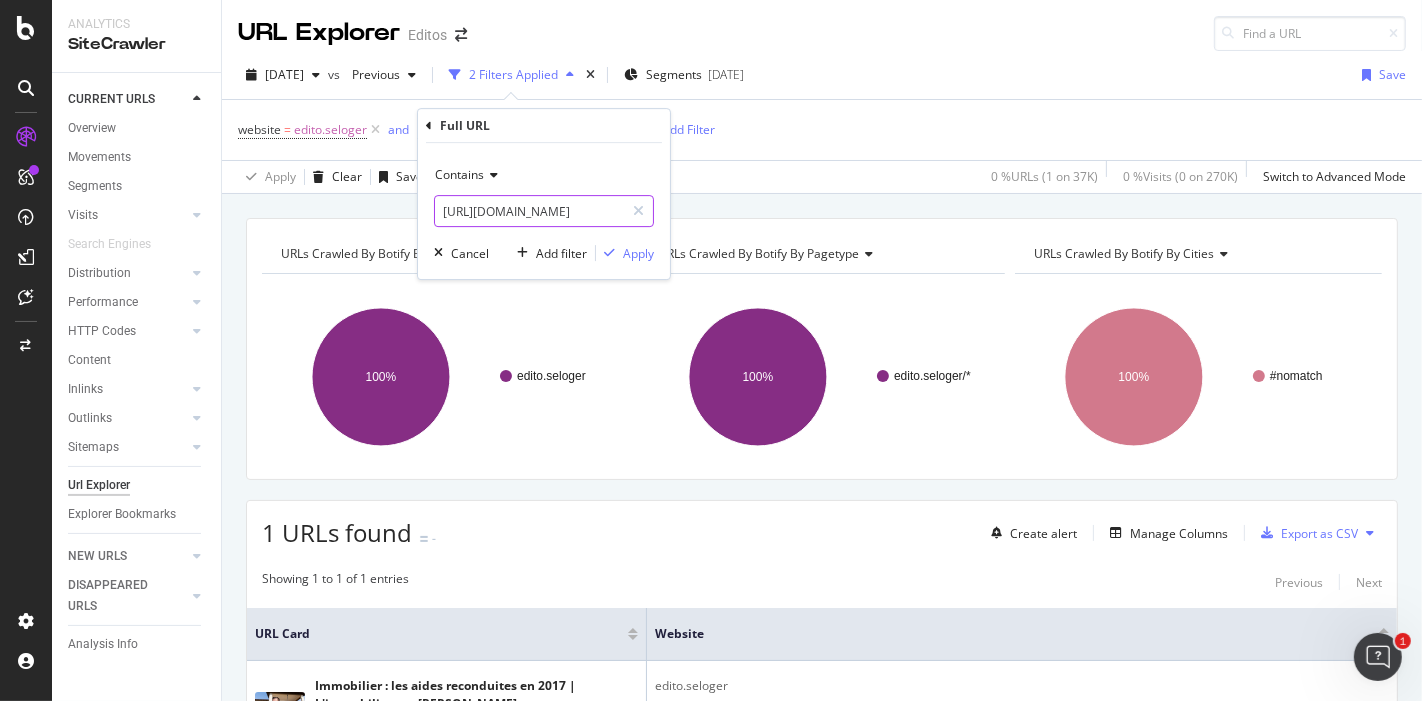 click on "[URL][DOMAIN_NAME]" at bounding box center (529, 211) 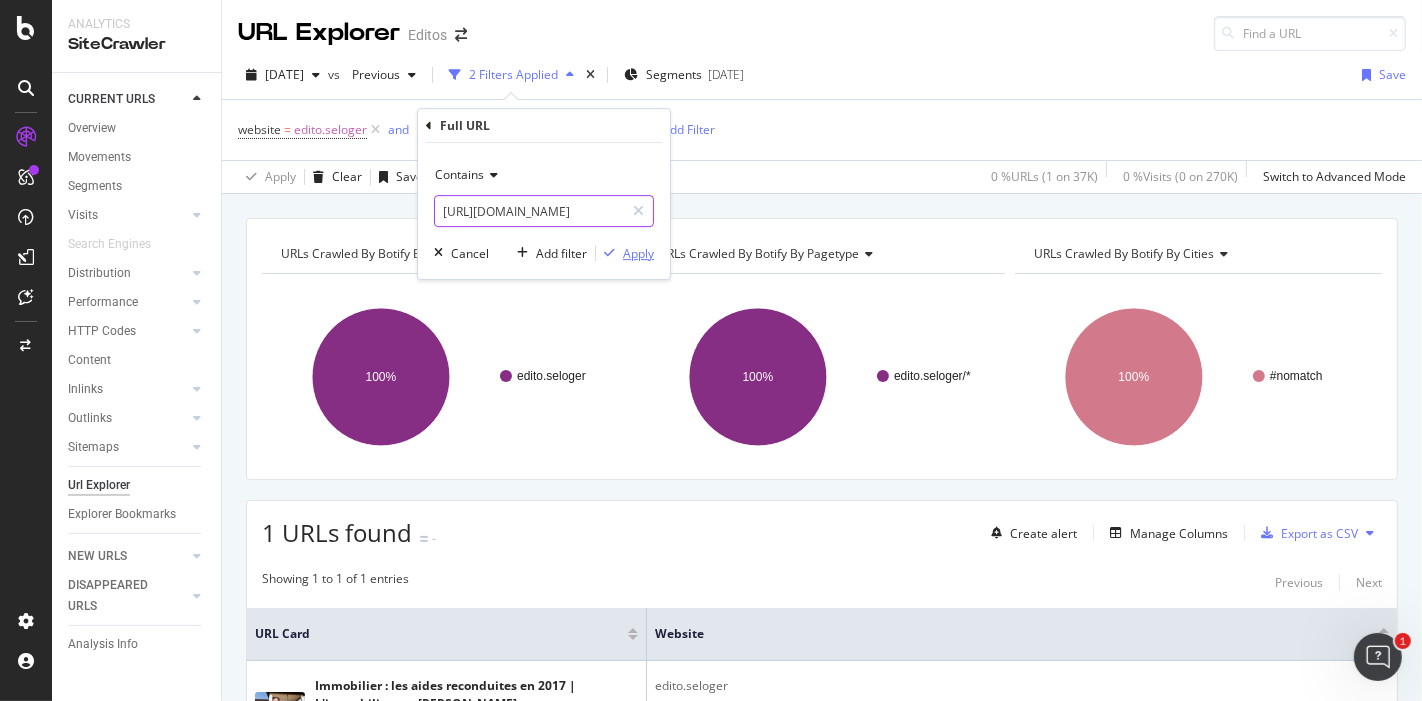 scroll, scrollTop: 0, scrollLeft: 420, axis: horizontal 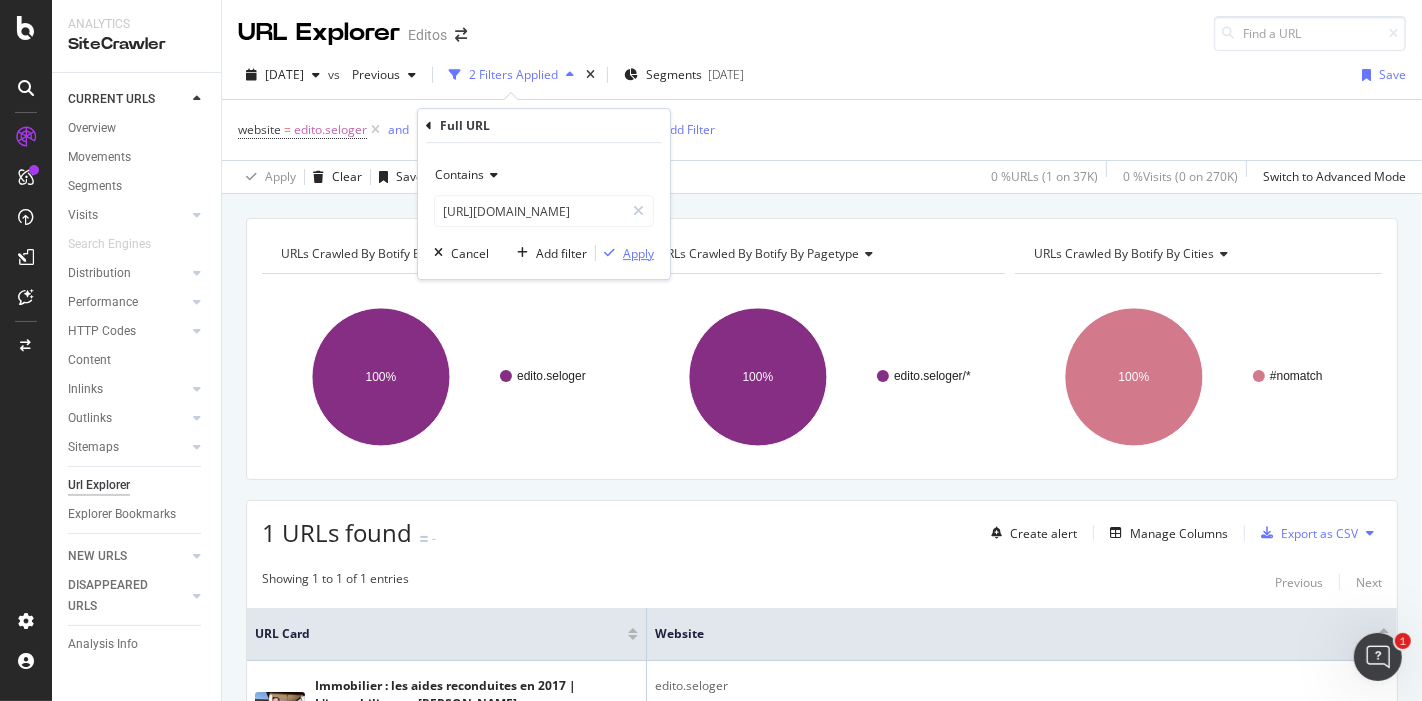 click on "Apply" at bounding box center [638, 253] 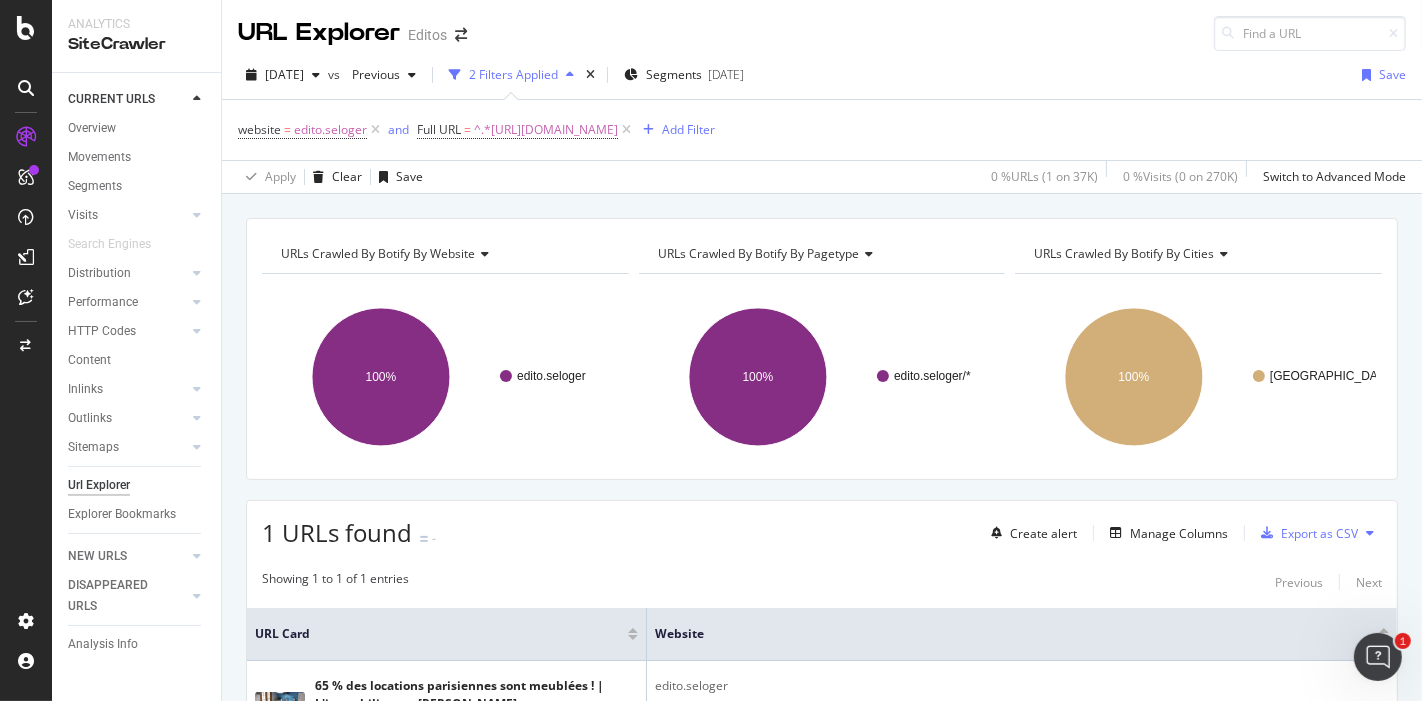 scroll, scrollTop: 197, scrollLeft: 0, axis: vertical 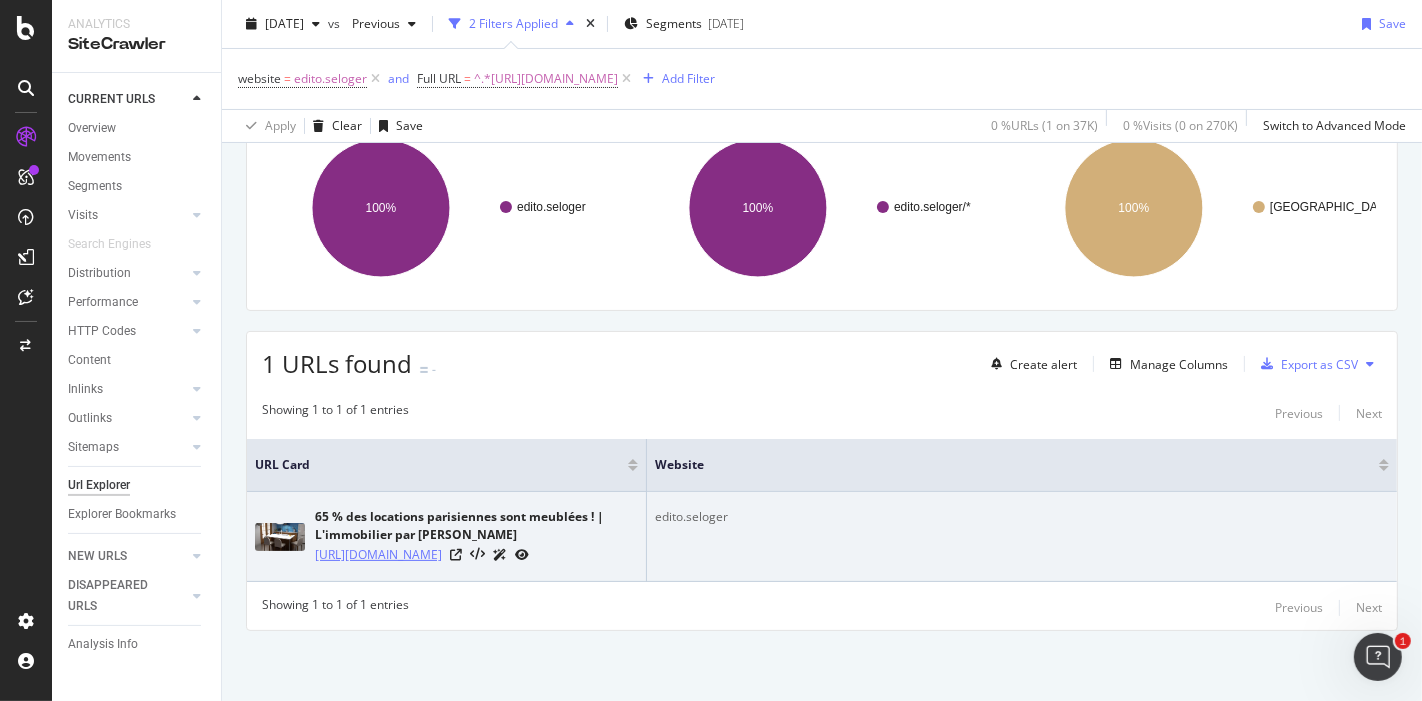click on "[URL][DOMAIN_NAME]" at bounding box center (378, 555) 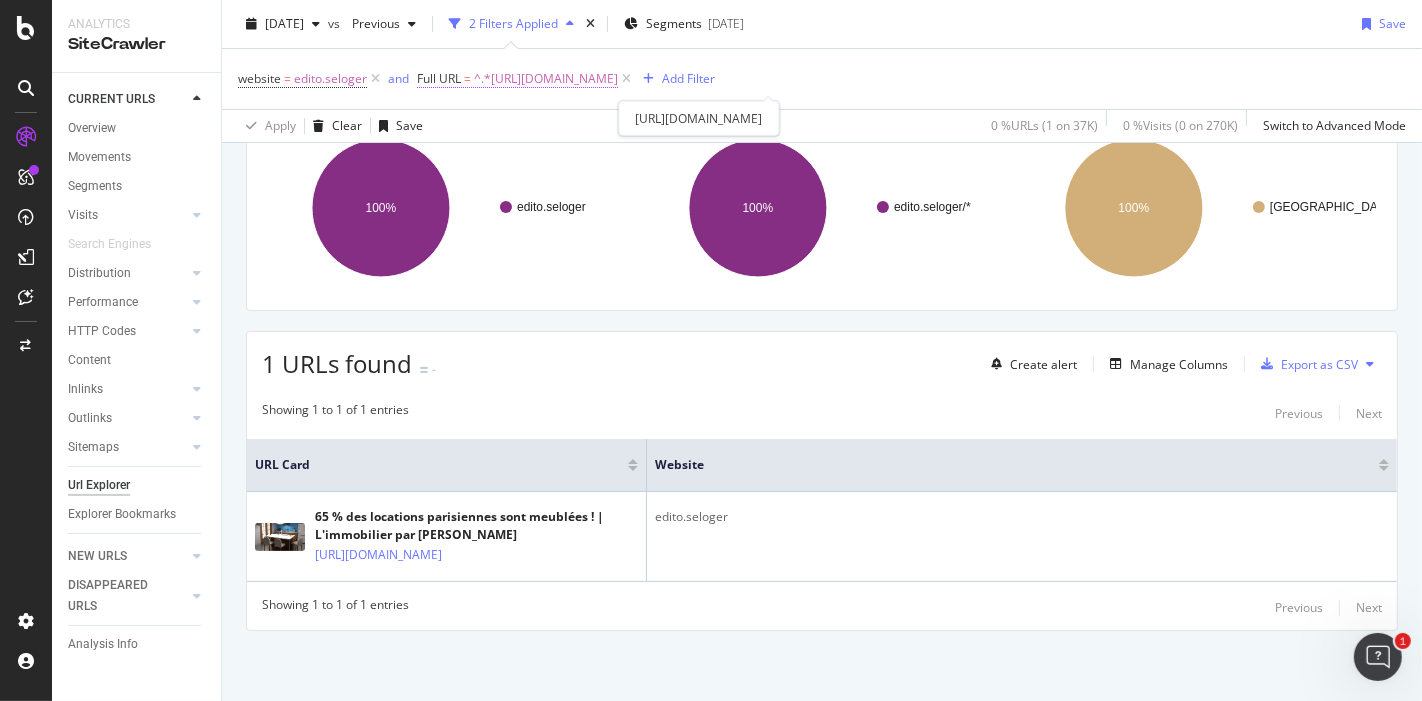 click on "^.*[URL][DOMAIN_NAME]" at bounding box center (546, 79) 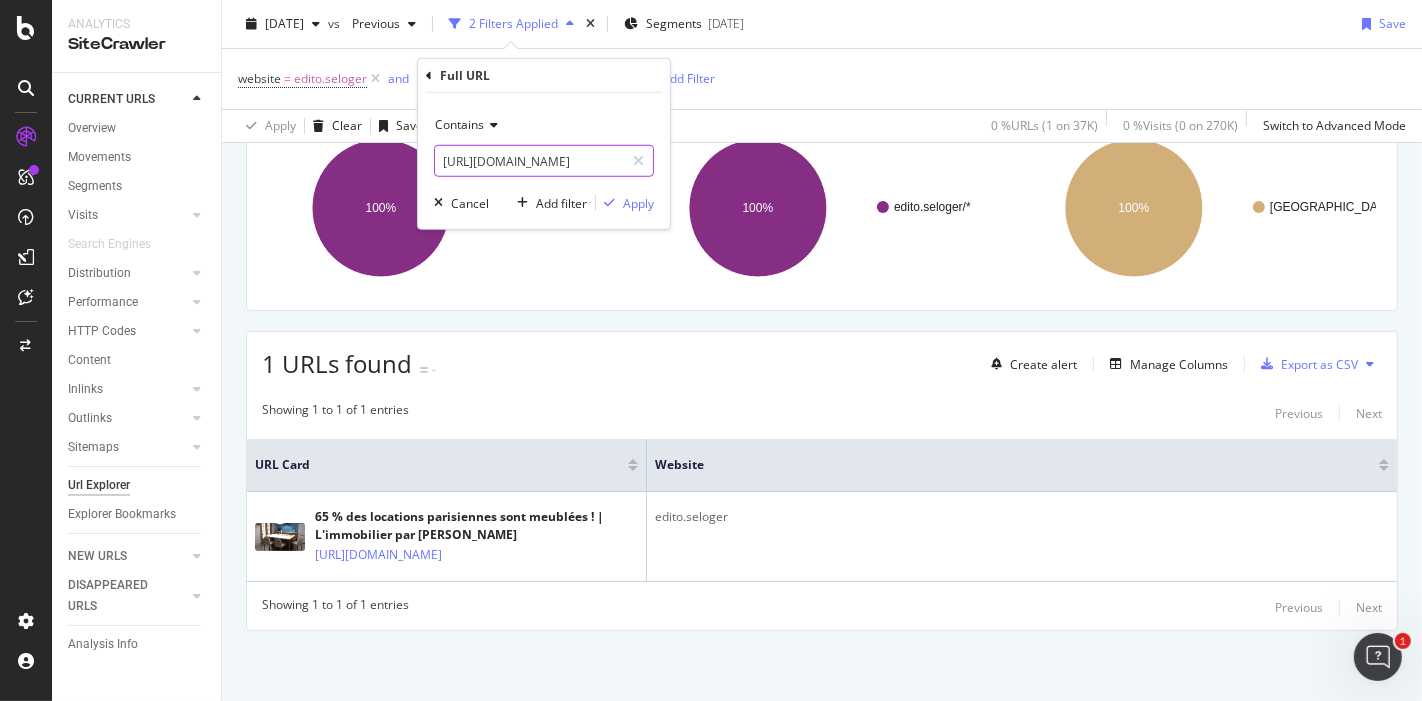 click on "[URL][DOMAIN_NAME]" at bounding box center [529, 161] 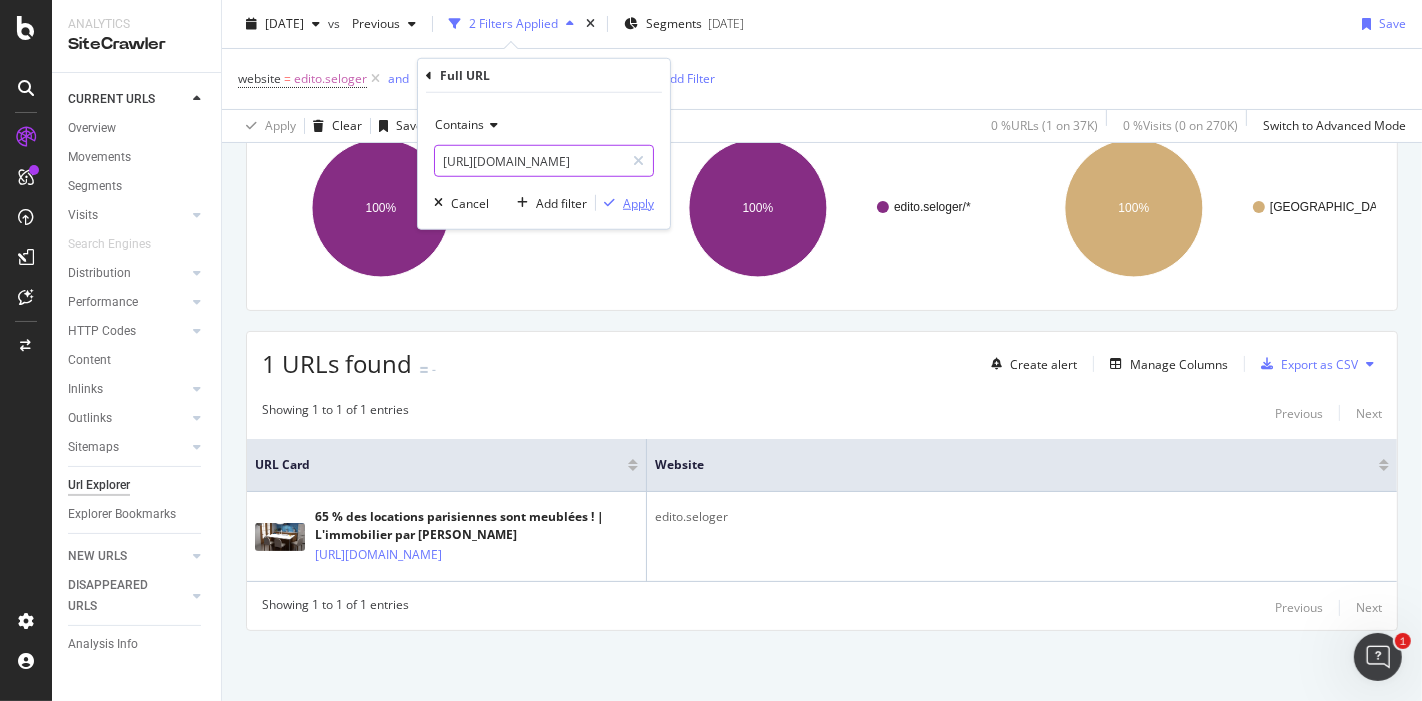 scroll, scrollTop: 0, scrollLeft: 650, axis: horizontal 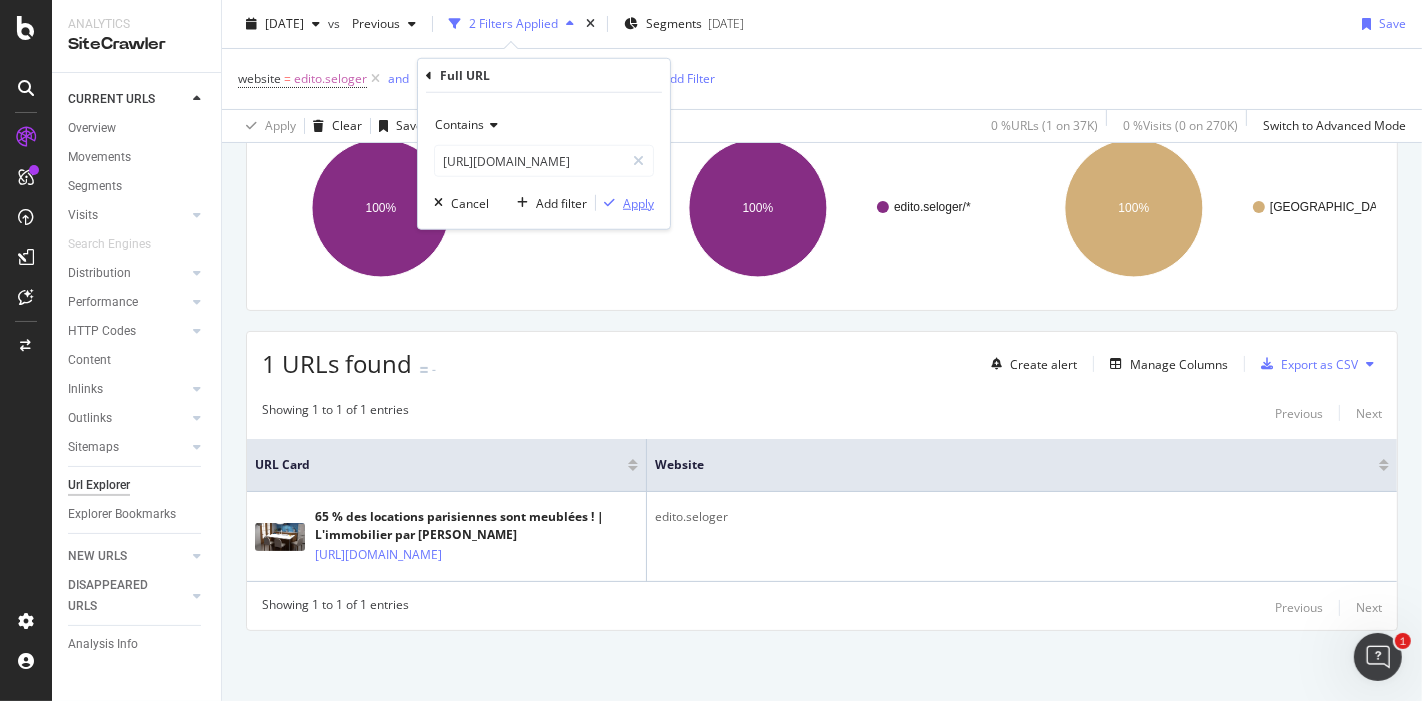 click on "Apply" at bounding box center (638, 202) 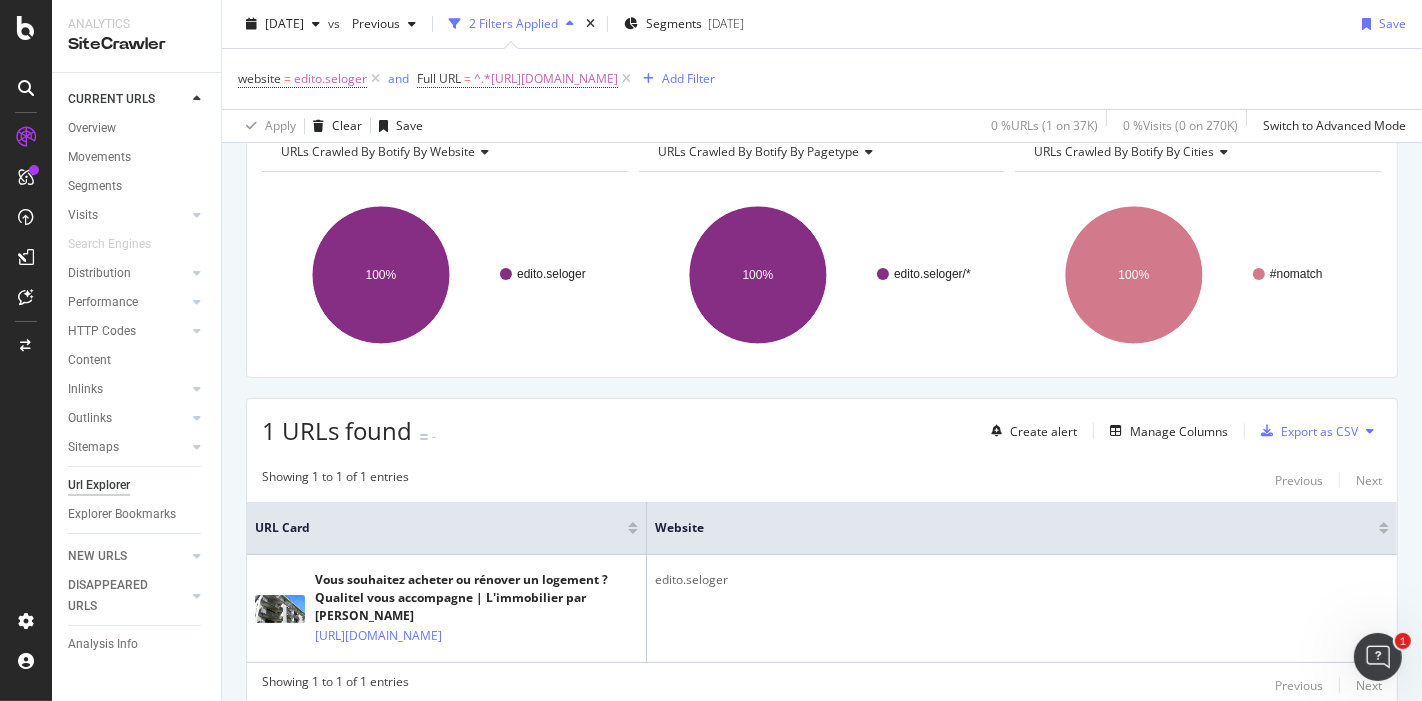 scroll, scrollTop: 217, scrollLeft: 0, axis: vertical 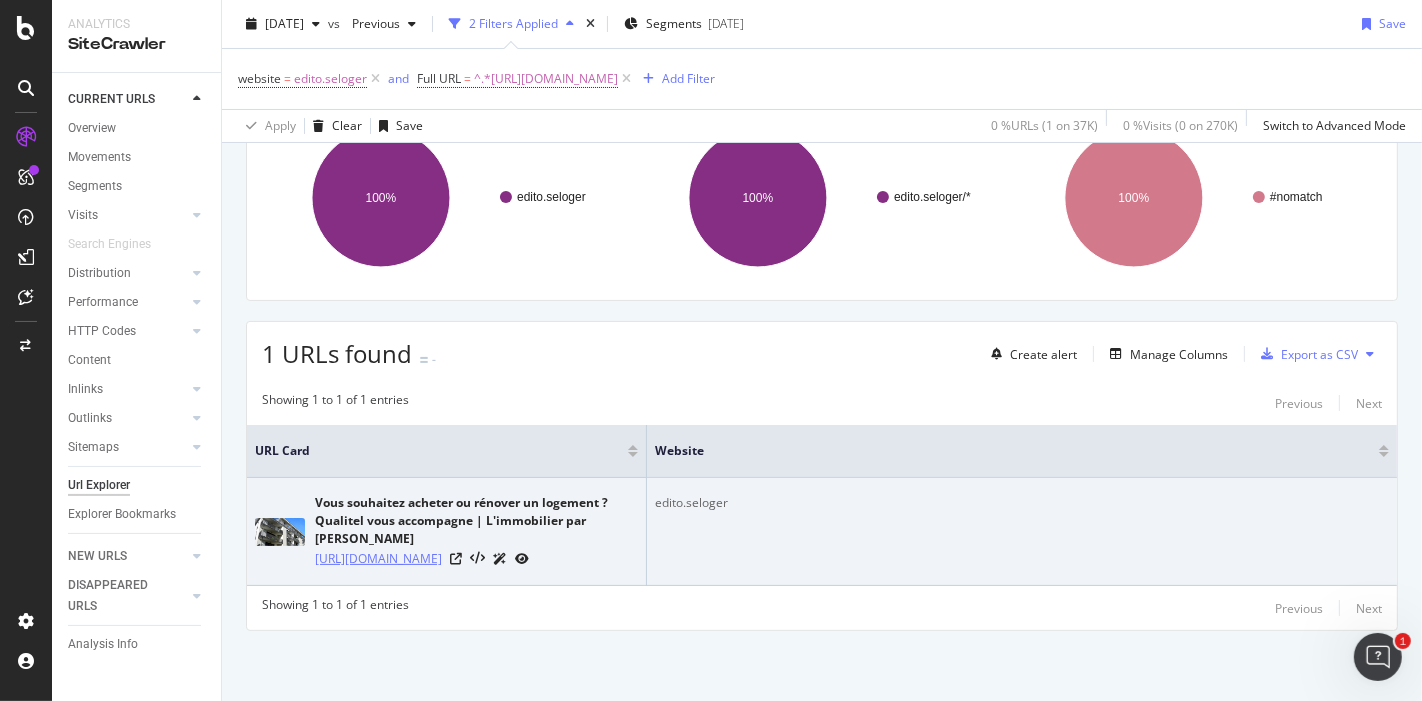 click on "[URL][DOMAIN_NAME]" at bounding box center (378, 559) 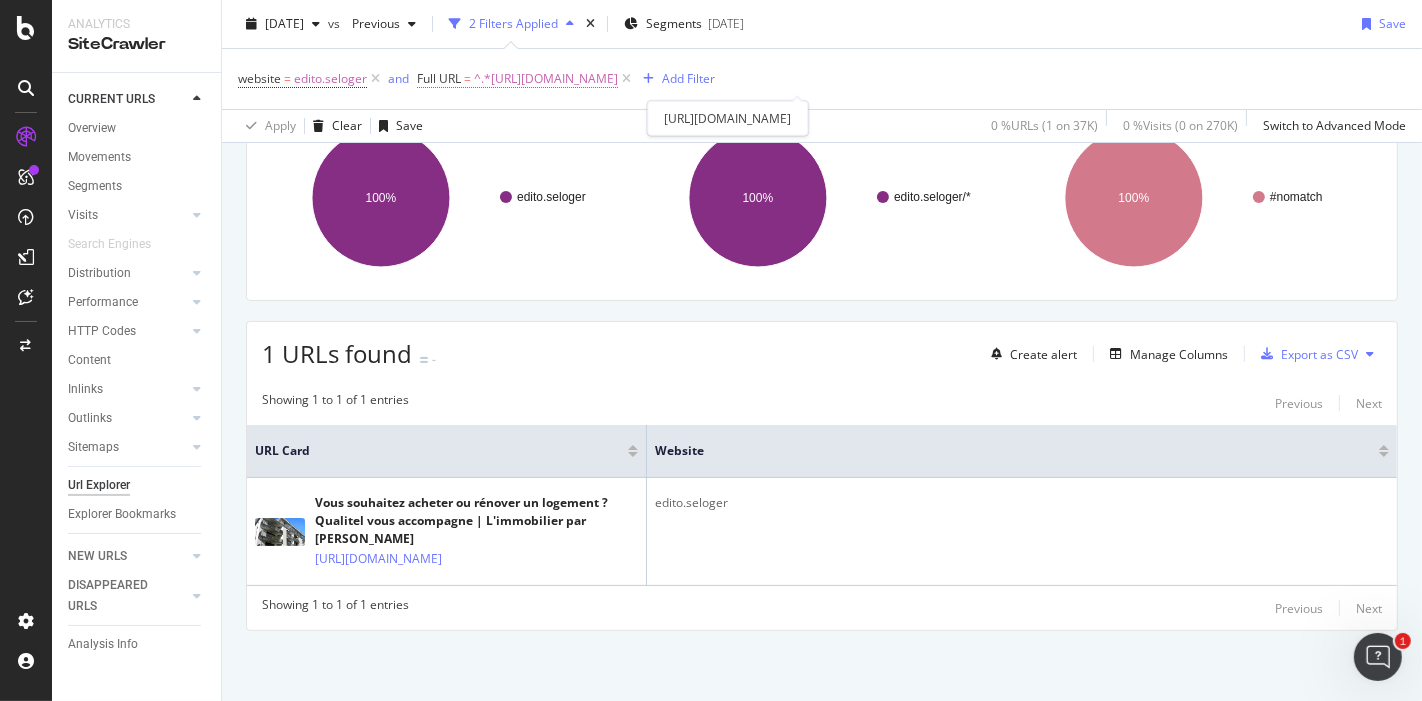 click on "^.*[URL][DOMAIN_NAME]" at bounding box center [546, 79] 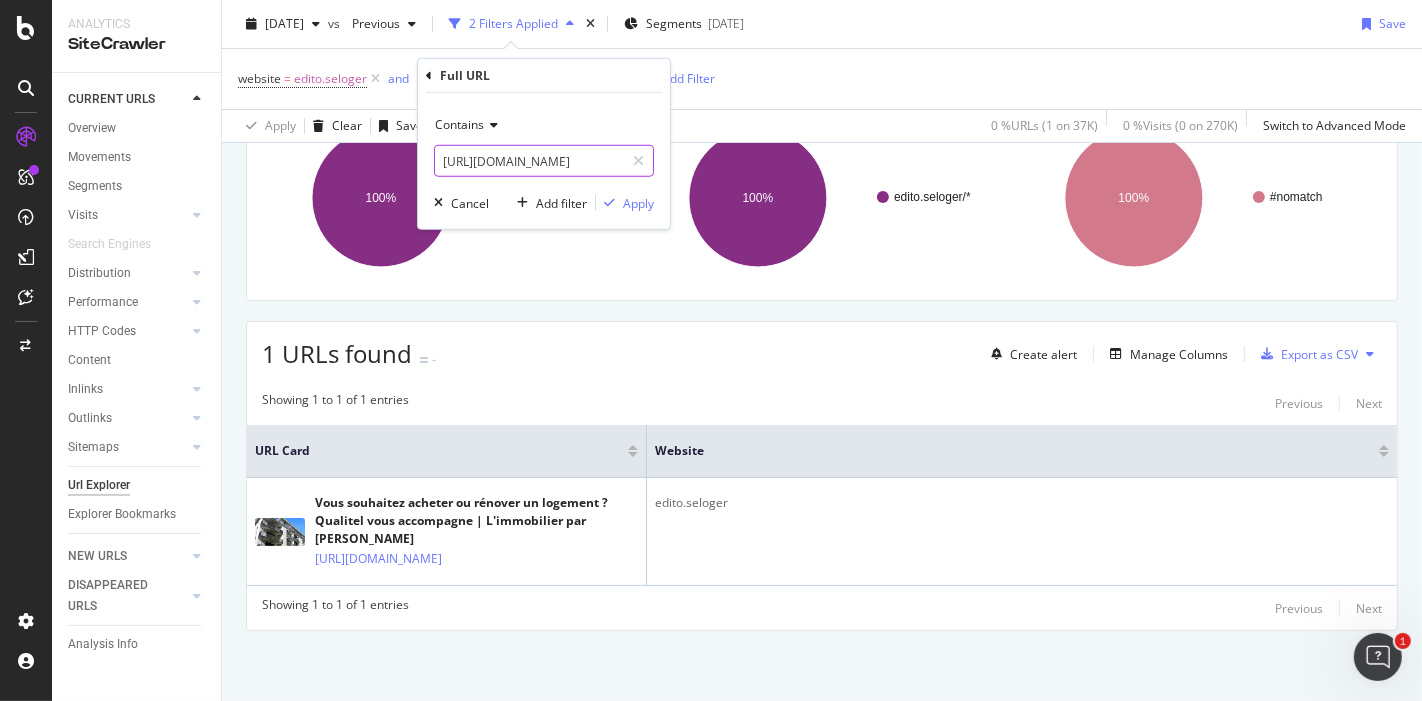 click on "[URL][DOMAIN_NAME]" at bounding box center (529, 161) 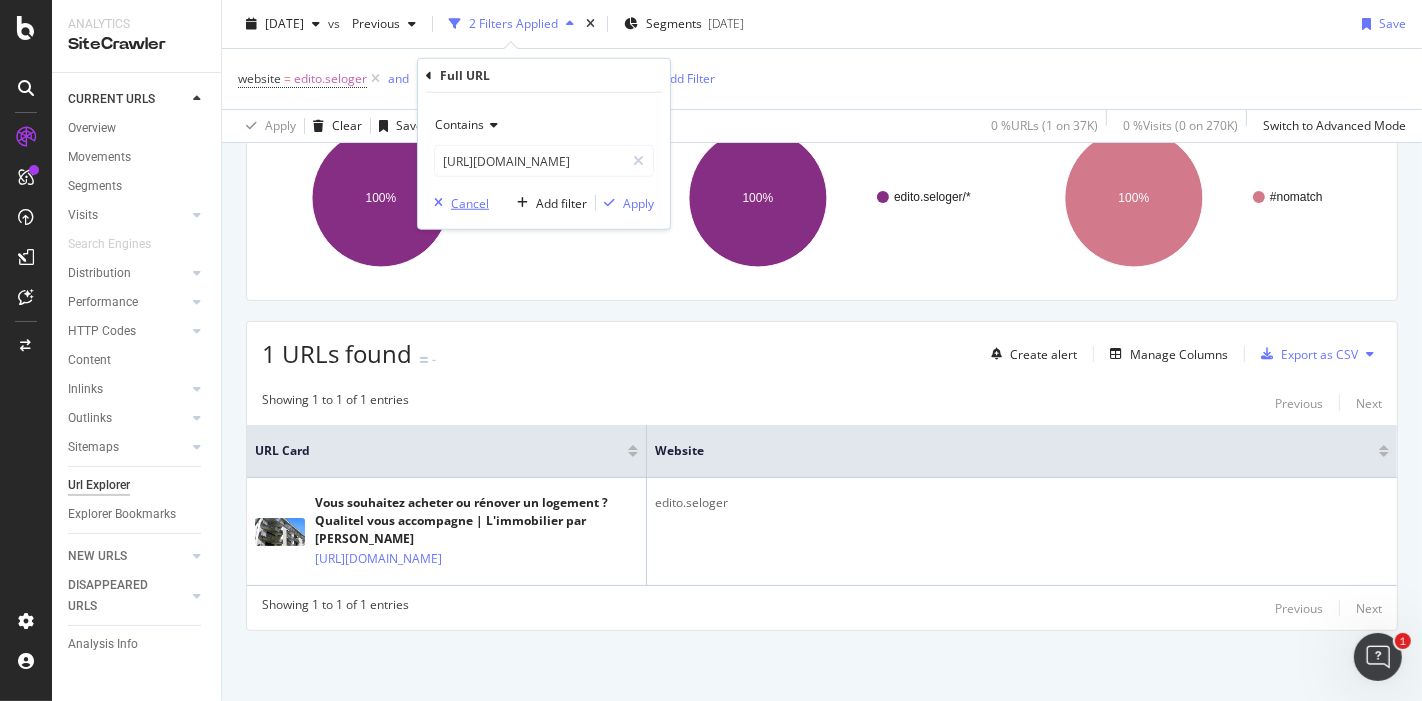 click on "Cancel" at bounding box center (470, 202) 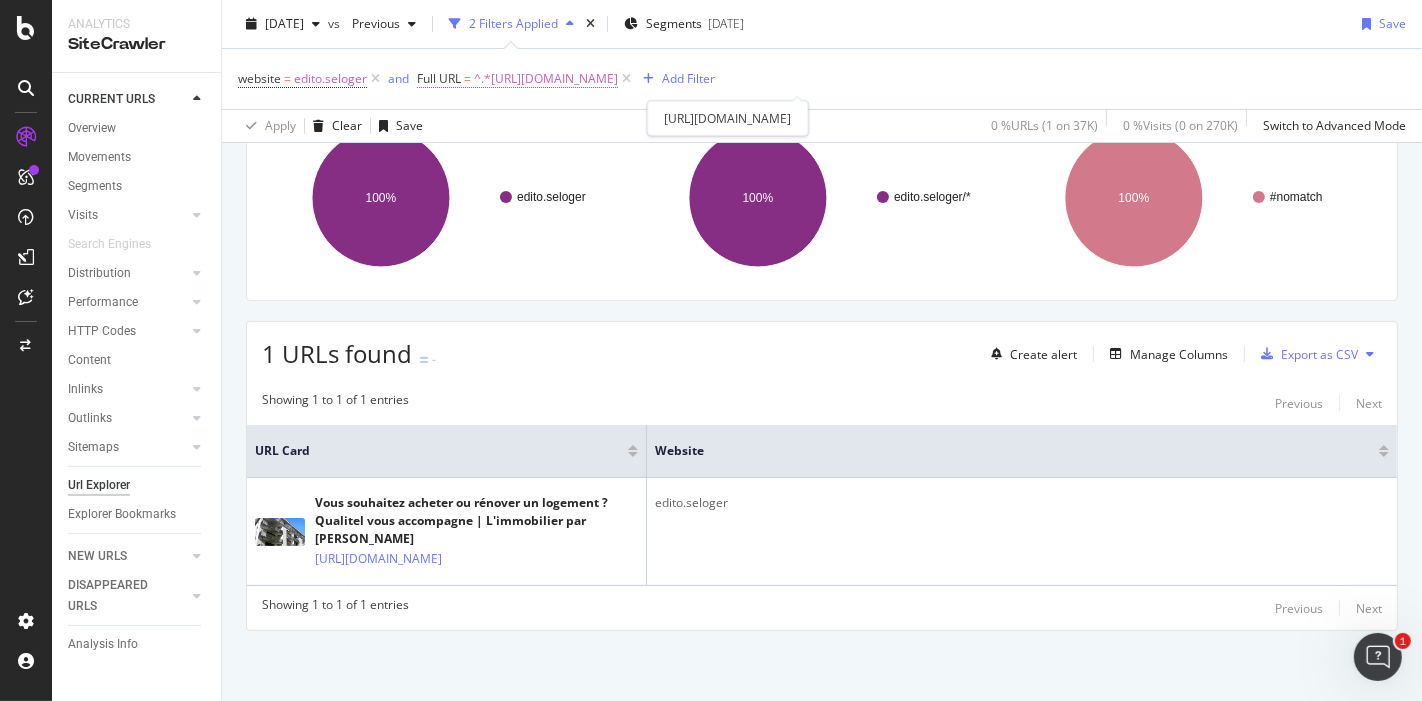 click on "^.*[URL][DOMAIN_NAME]" at bounding box center [546, 79] 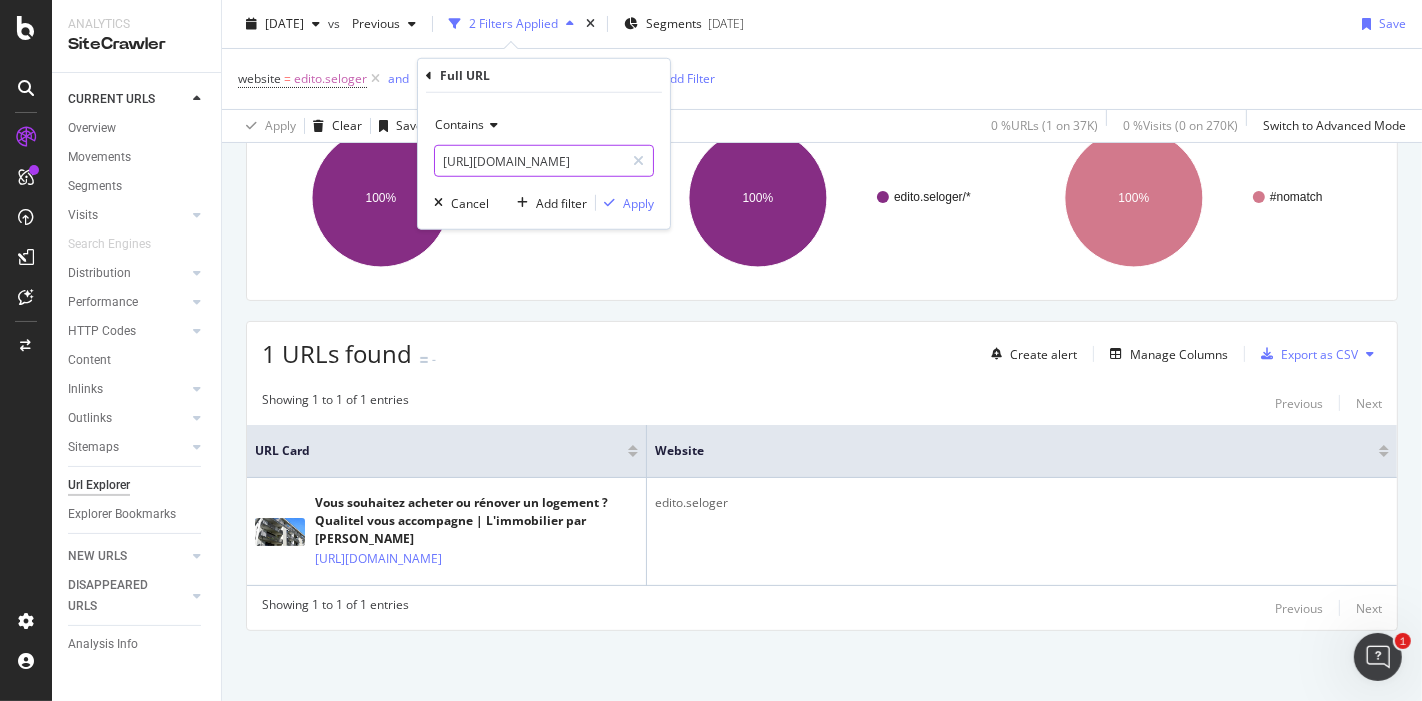 click on "[URL][DOMAIN_NAME]" at bounding box center (529, 161) 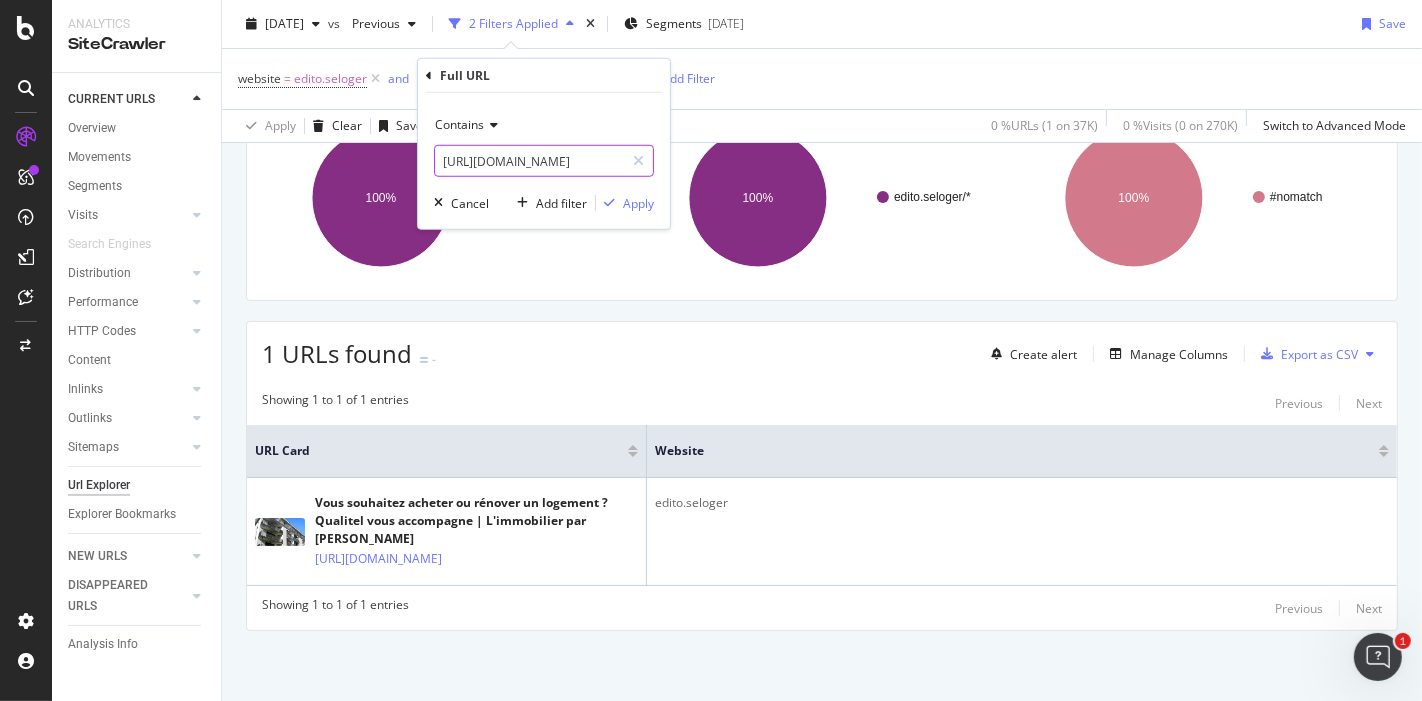 click on "[URL][DOMAIN_NAME]" at bounding box center [529, 161] 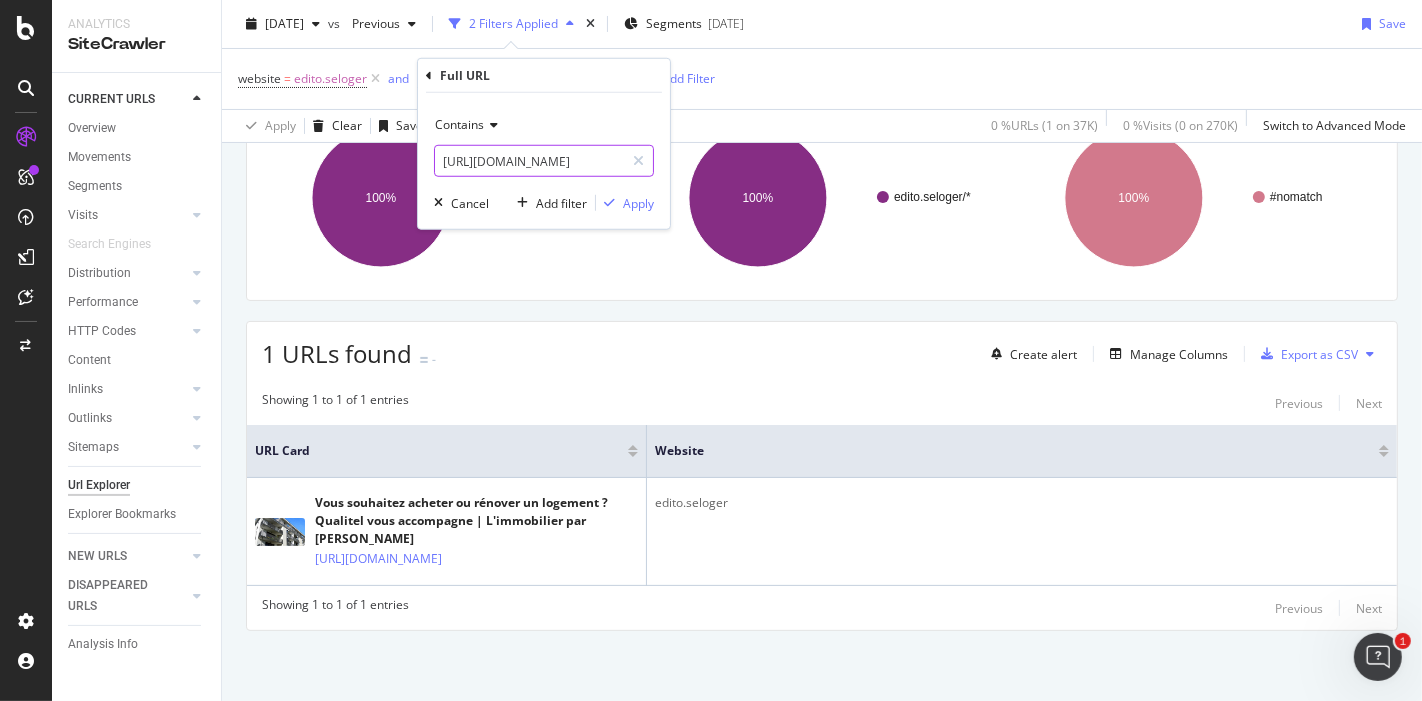 click on "[URL][DOMAIN_NAME]" at bounding box center (529, 161) 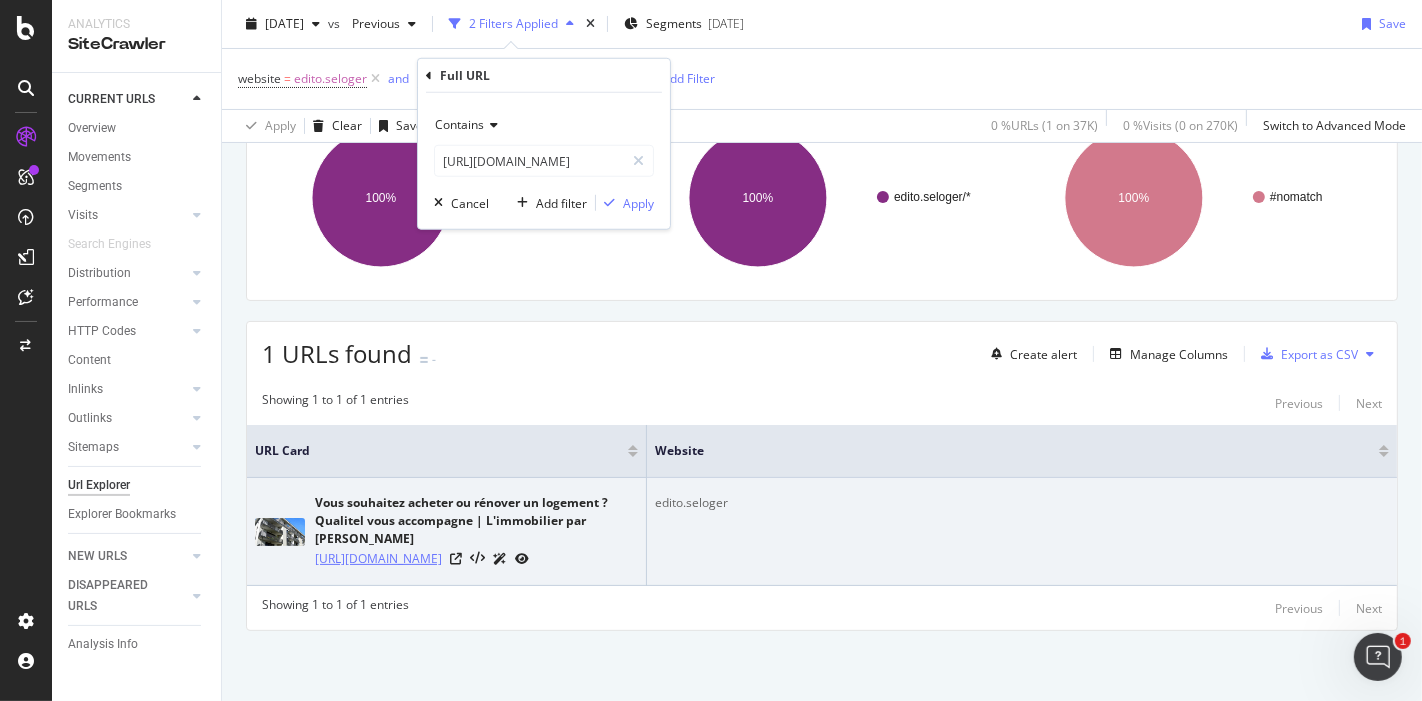 click on "[URL][DOMAIN_NAME]" at bounding box center (378, 559) 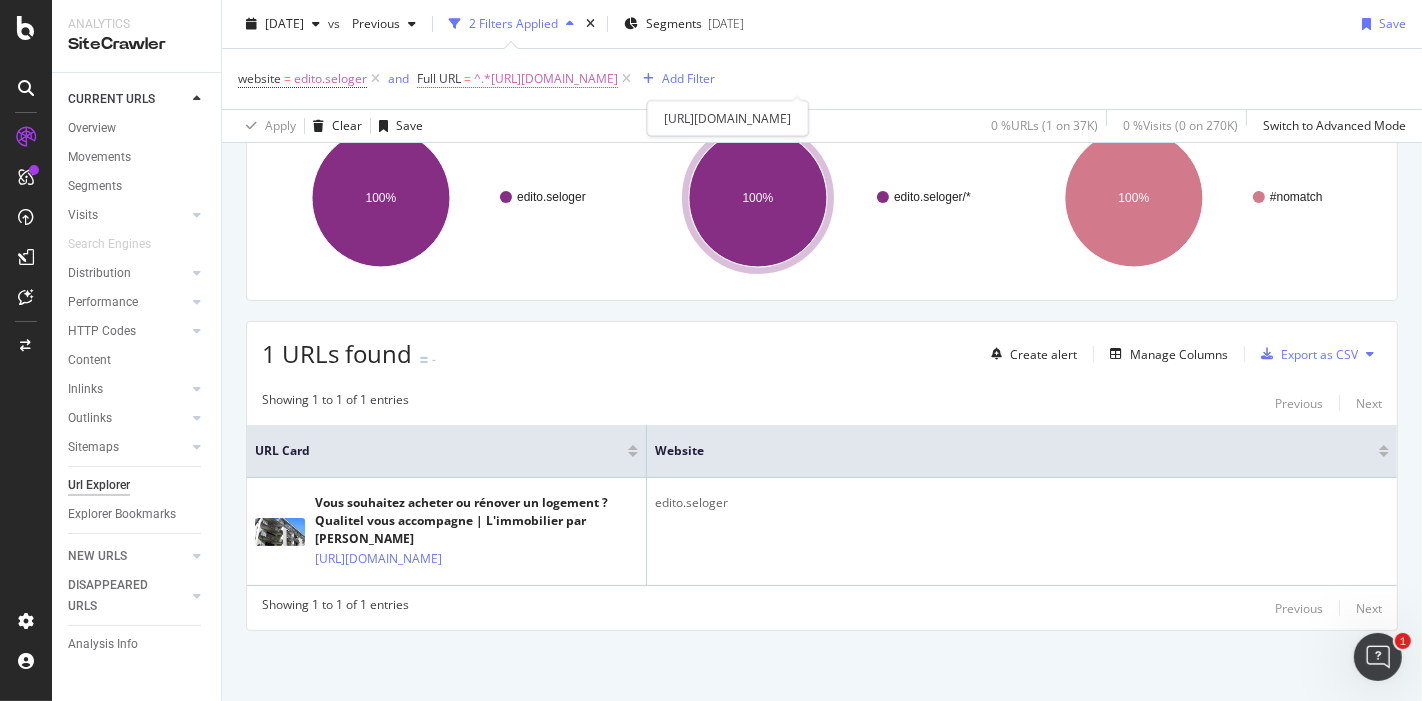 click on "^.*[URL][DOMAIN_NAME]" at bounding box center (546, 79) 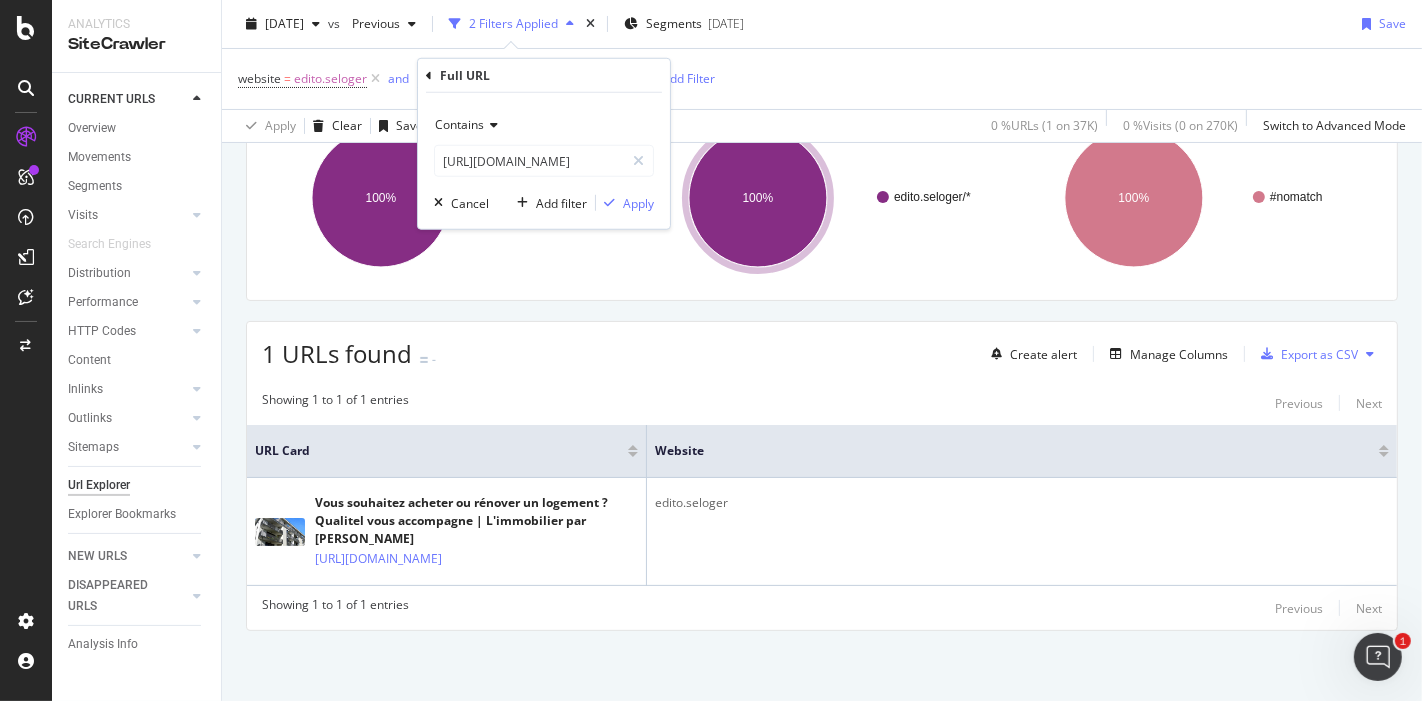 click on "Contains [URL][DOMAIN_NAME] Cancel Add filter Apply" at bounding box center [544, 161] 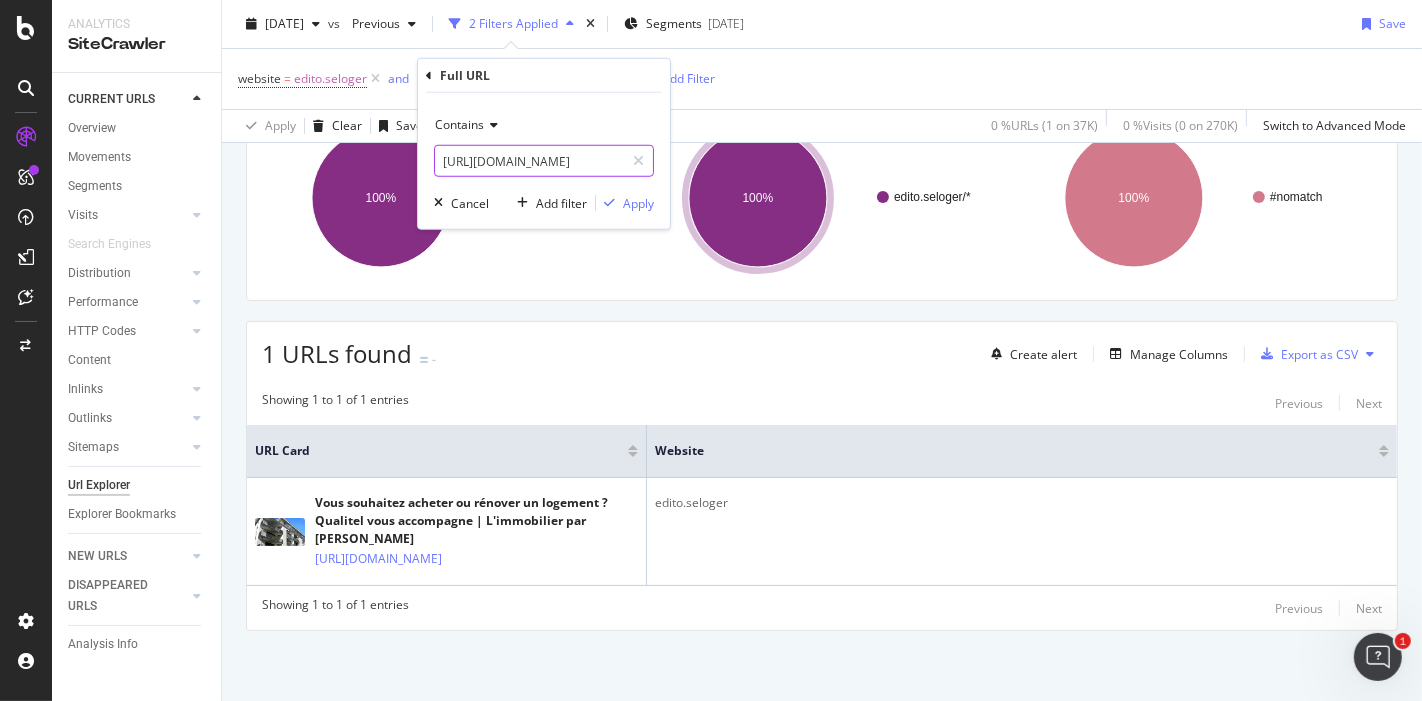 click on "[URL][DOMAIN_NAME]" at bounding box center [529, 161] 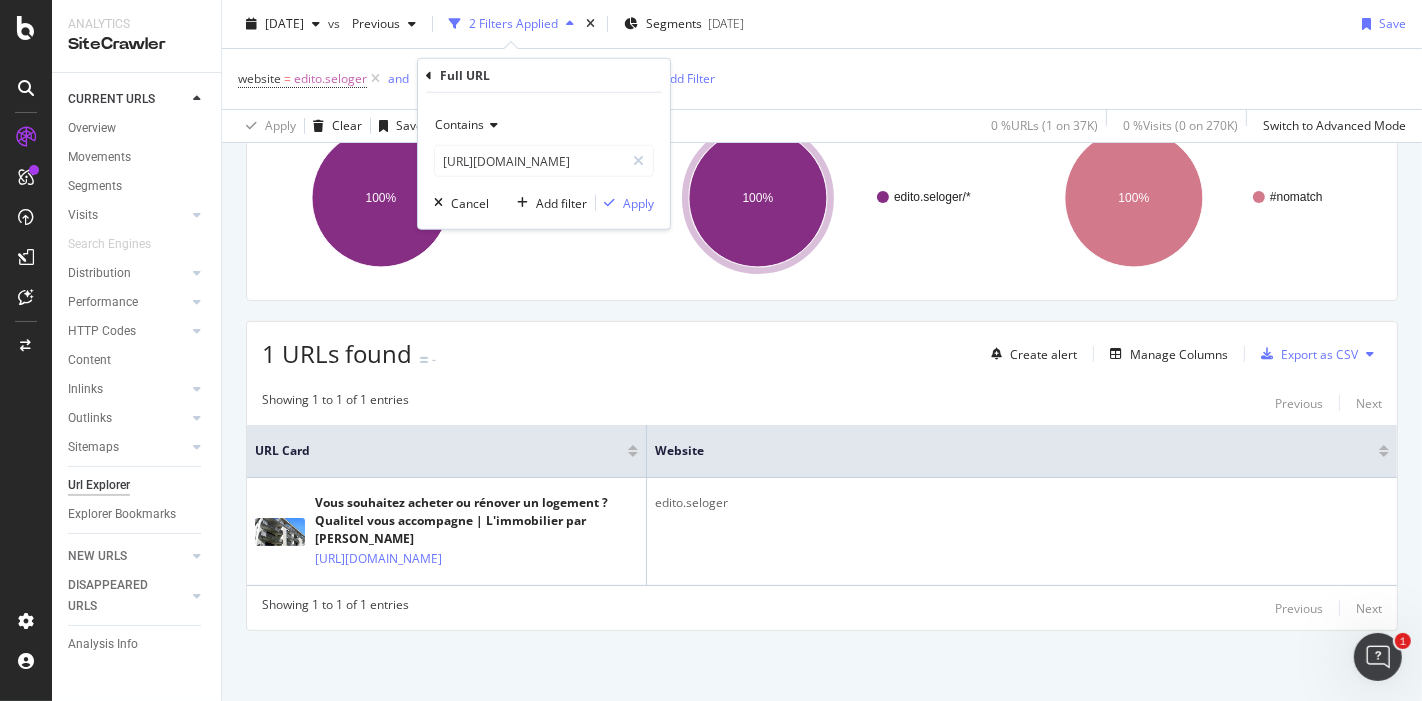 scroll, scrollTop: 0, scrollLeft: 0, axis: both 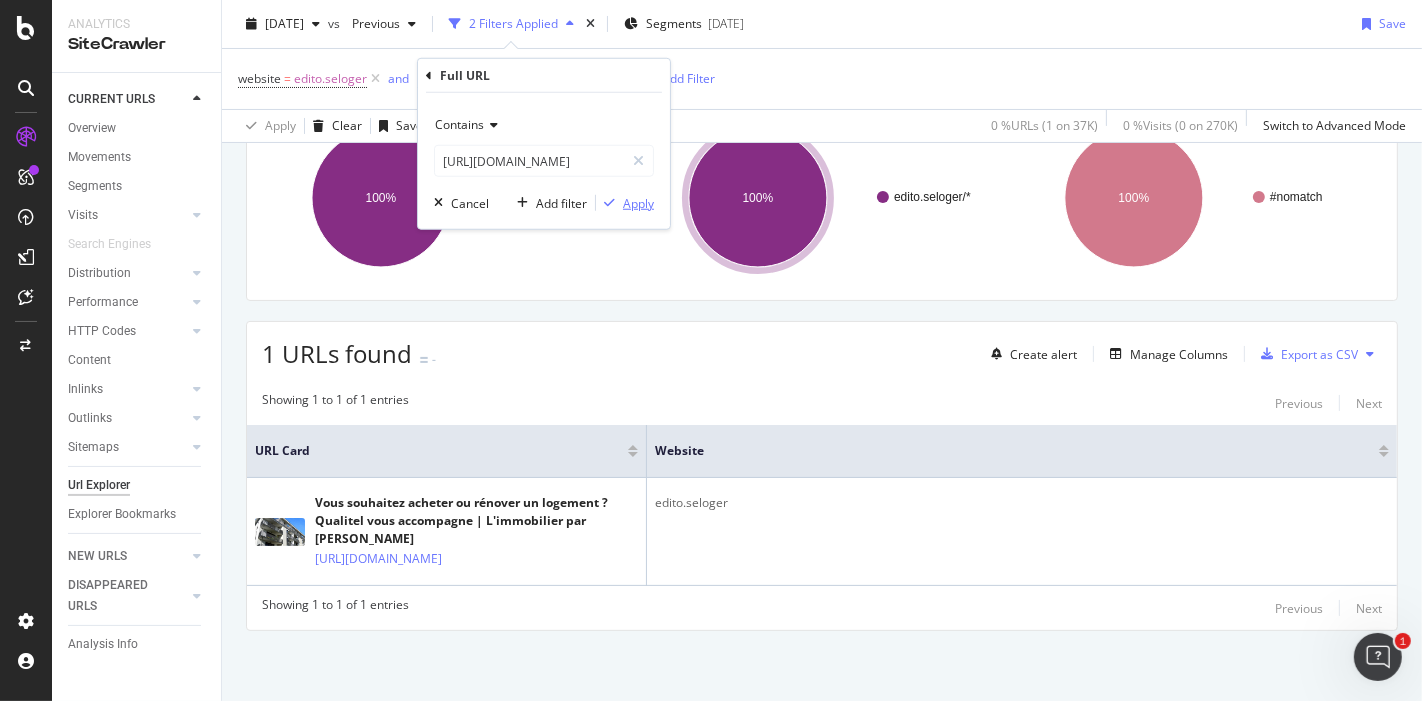 click on "Apply" at bounding box center (638, 202) 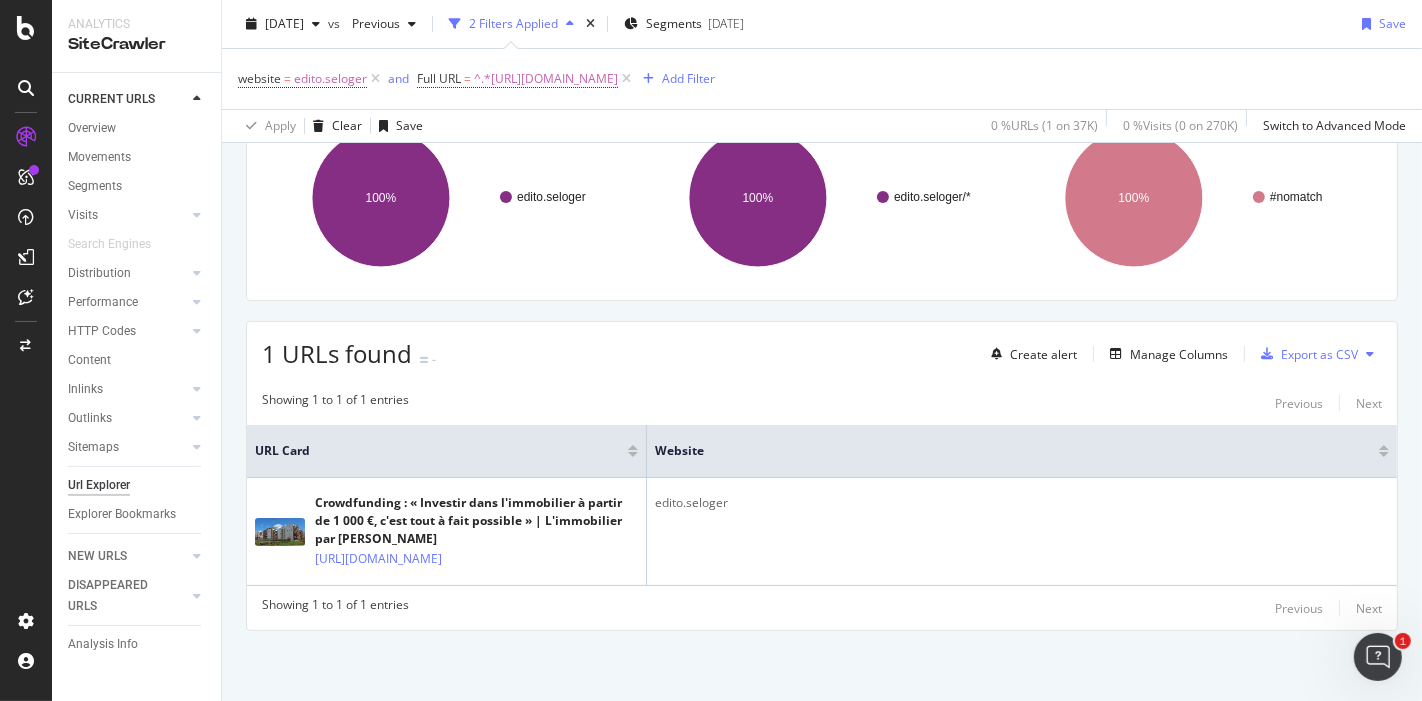 scroll, scrollTop: 234, scrollLeft: 0, axis: vertical 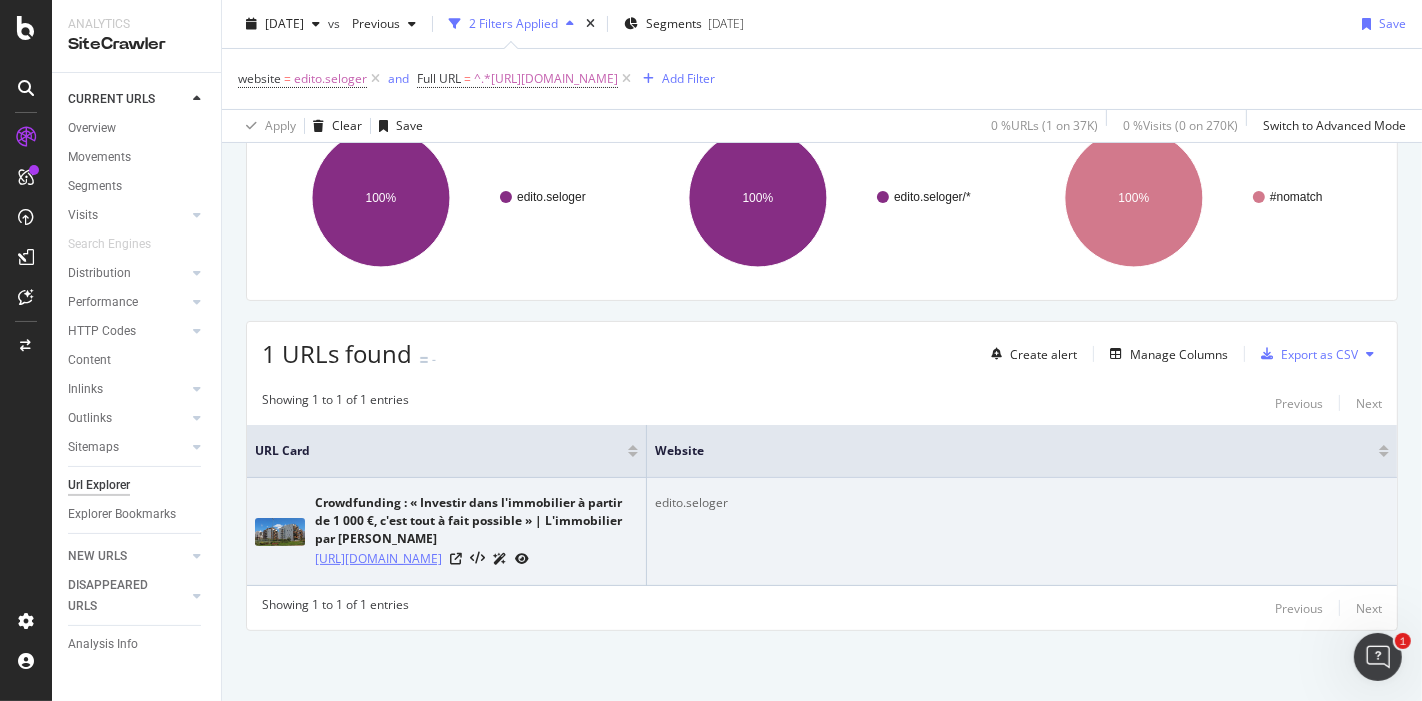 click on "[URL][DOMAIN_NAME]" at bounding box center (378, 559) 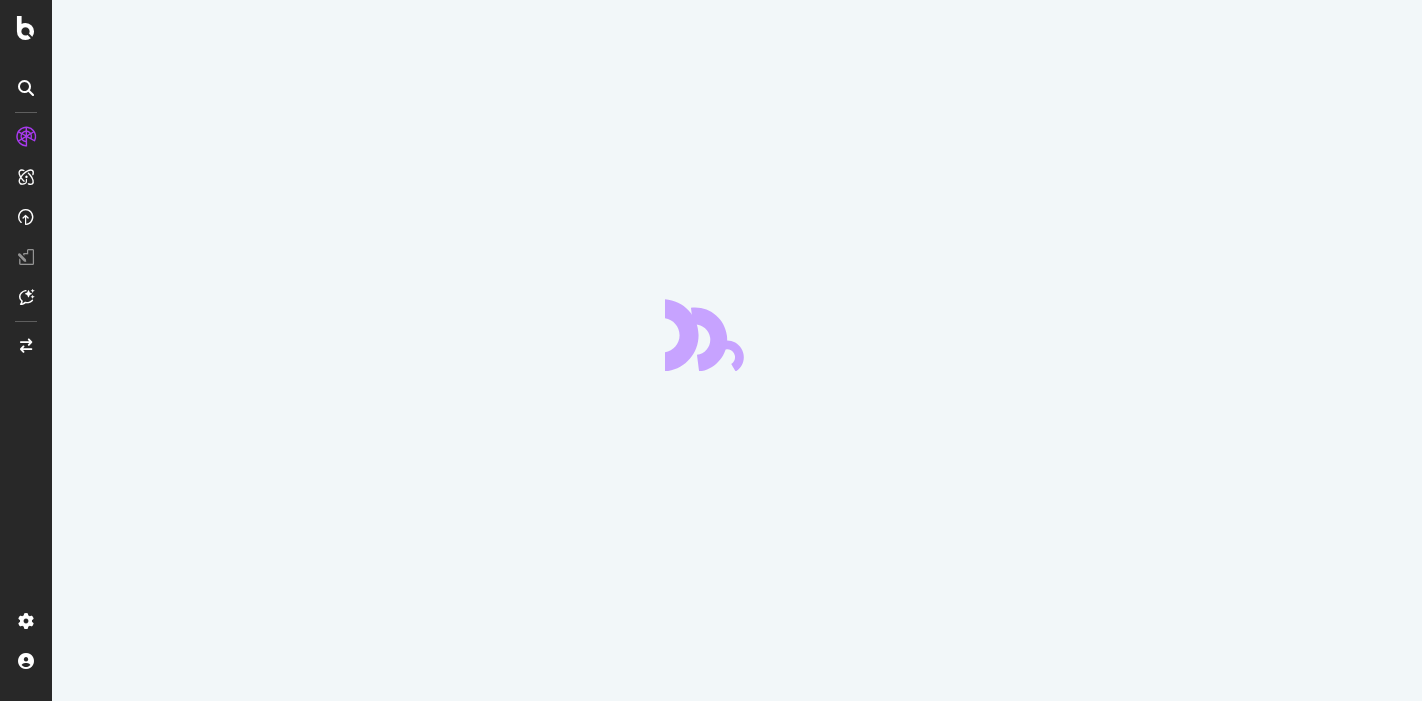 scroll, scrollTop: 0, scrollLeft: 0, axis: both 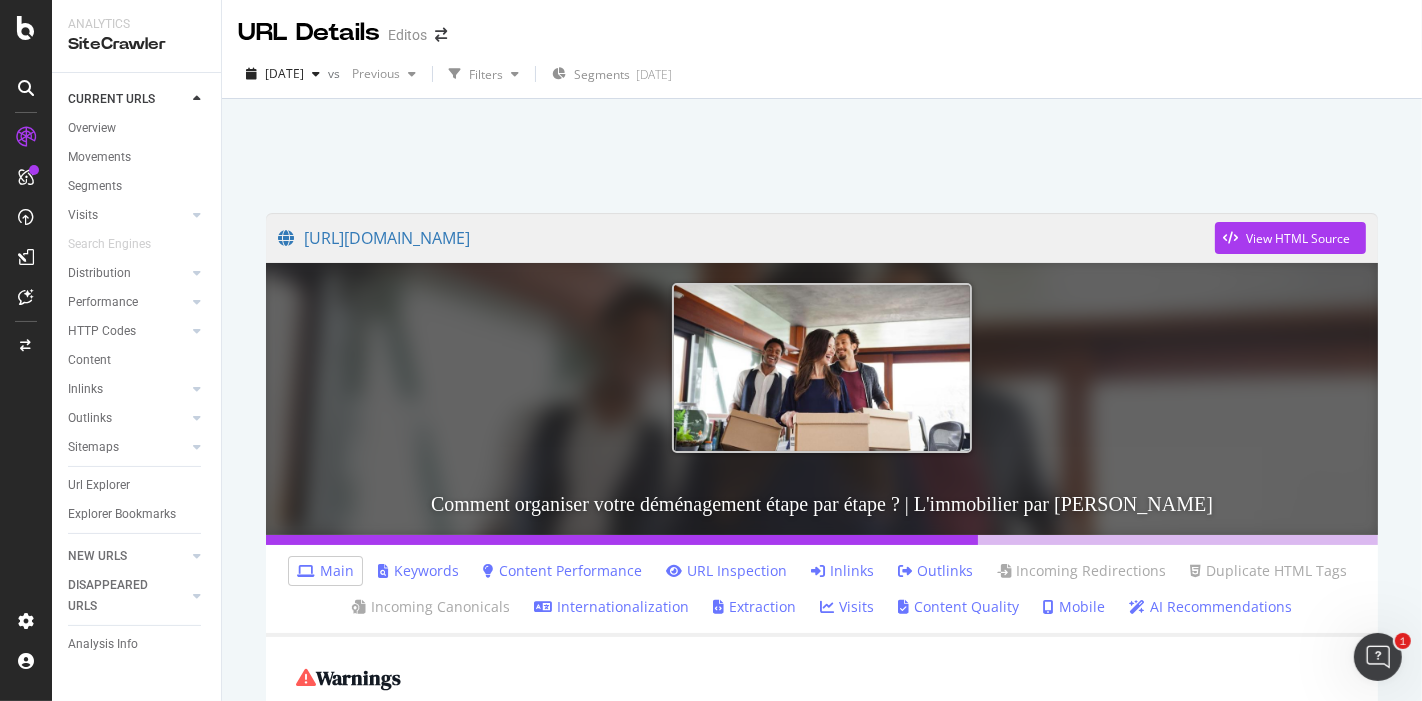 click on "Inlinks" at bounding box center (842, 571) 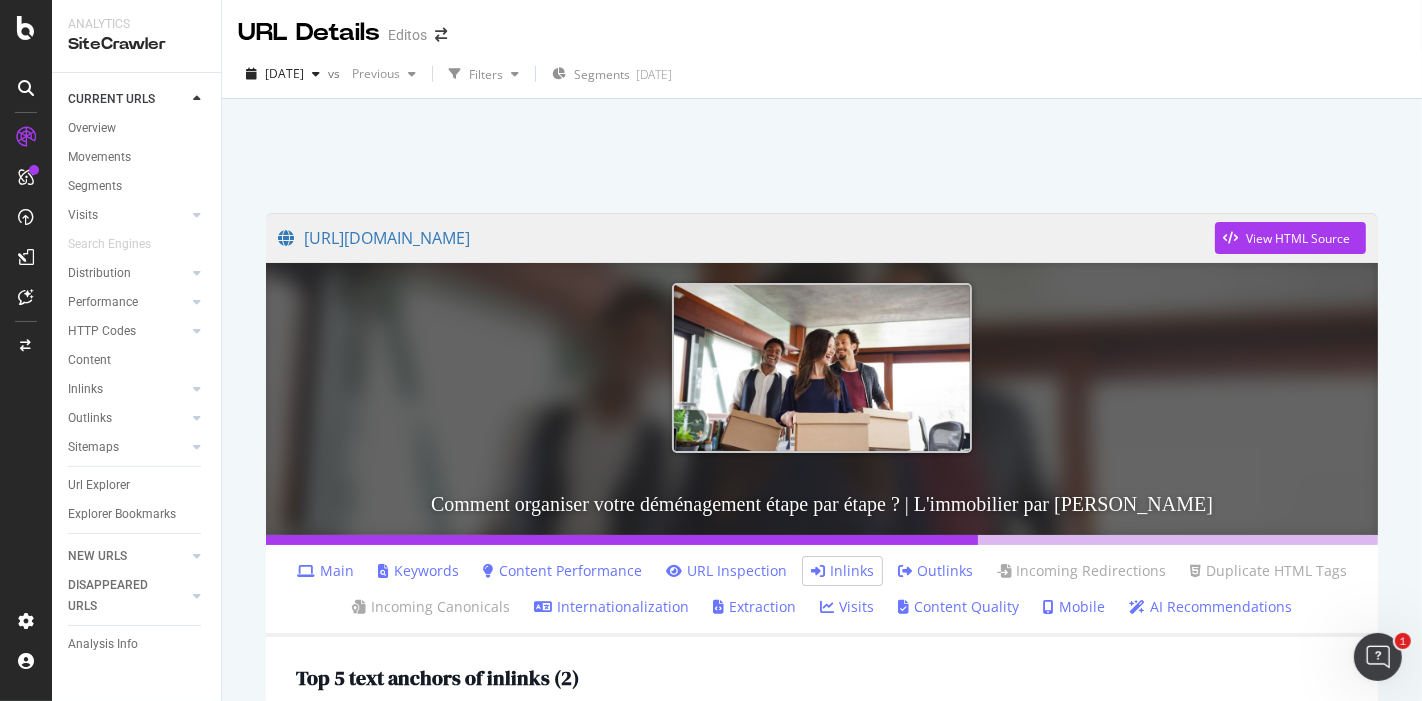 scroll, scrollTop: 491, scrollLeft: 0, axis: vertical 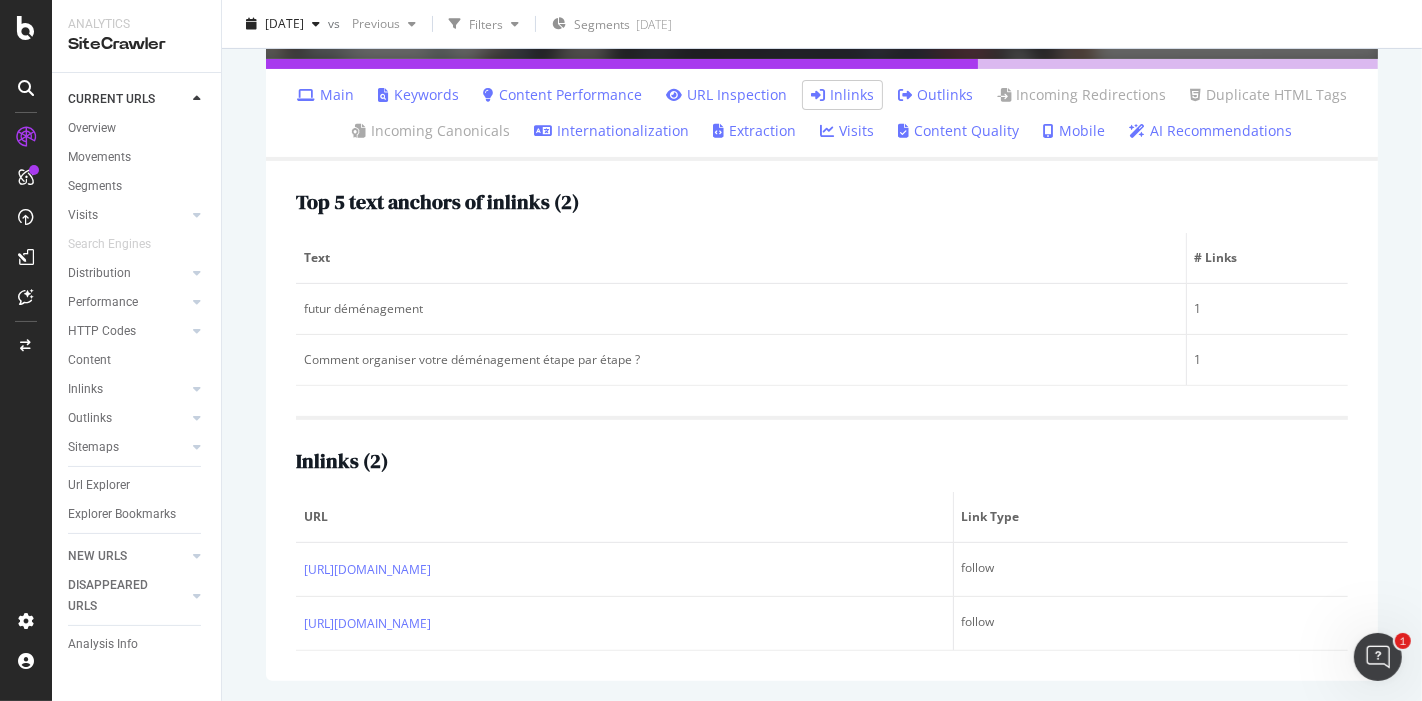 drag, startPoint x: 294, startPoint y: 541, endPoint x: 293, endPoint y: 552, distance: 11.045361 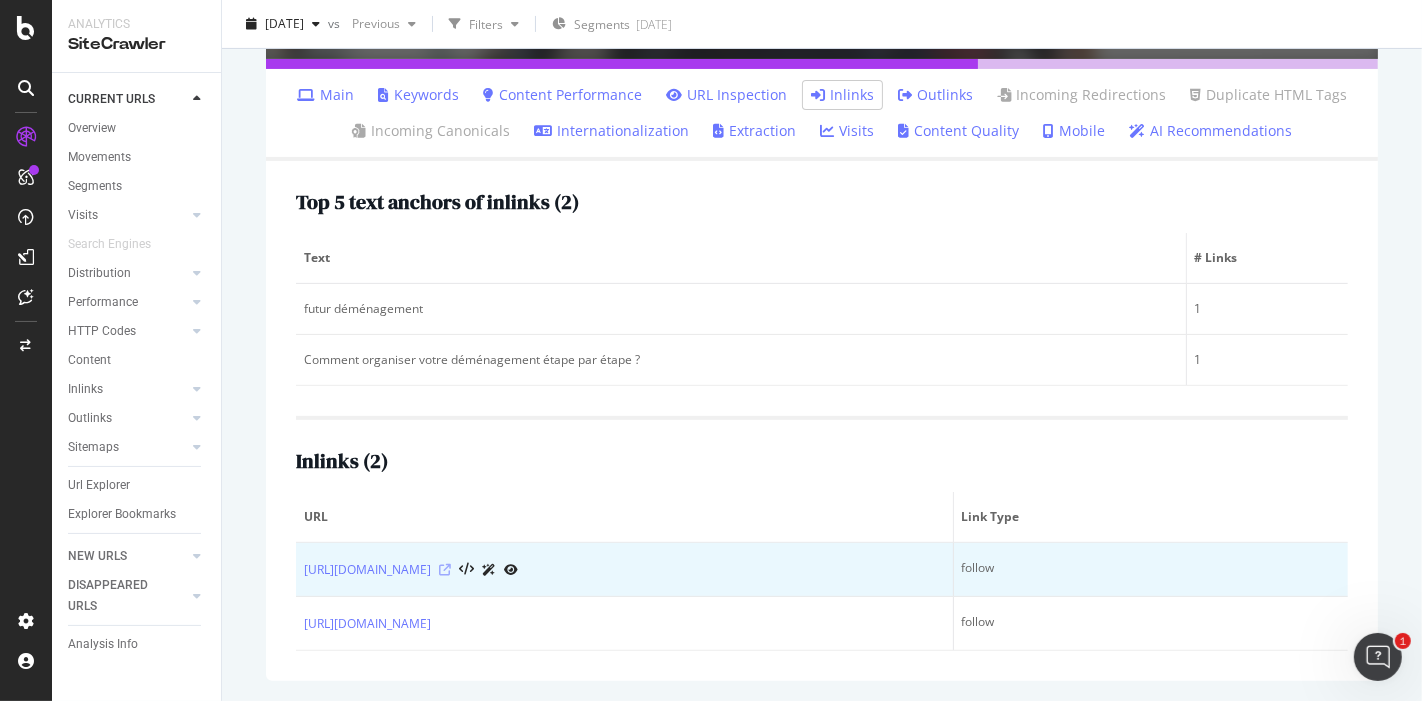click at bounding box center [445, 570] 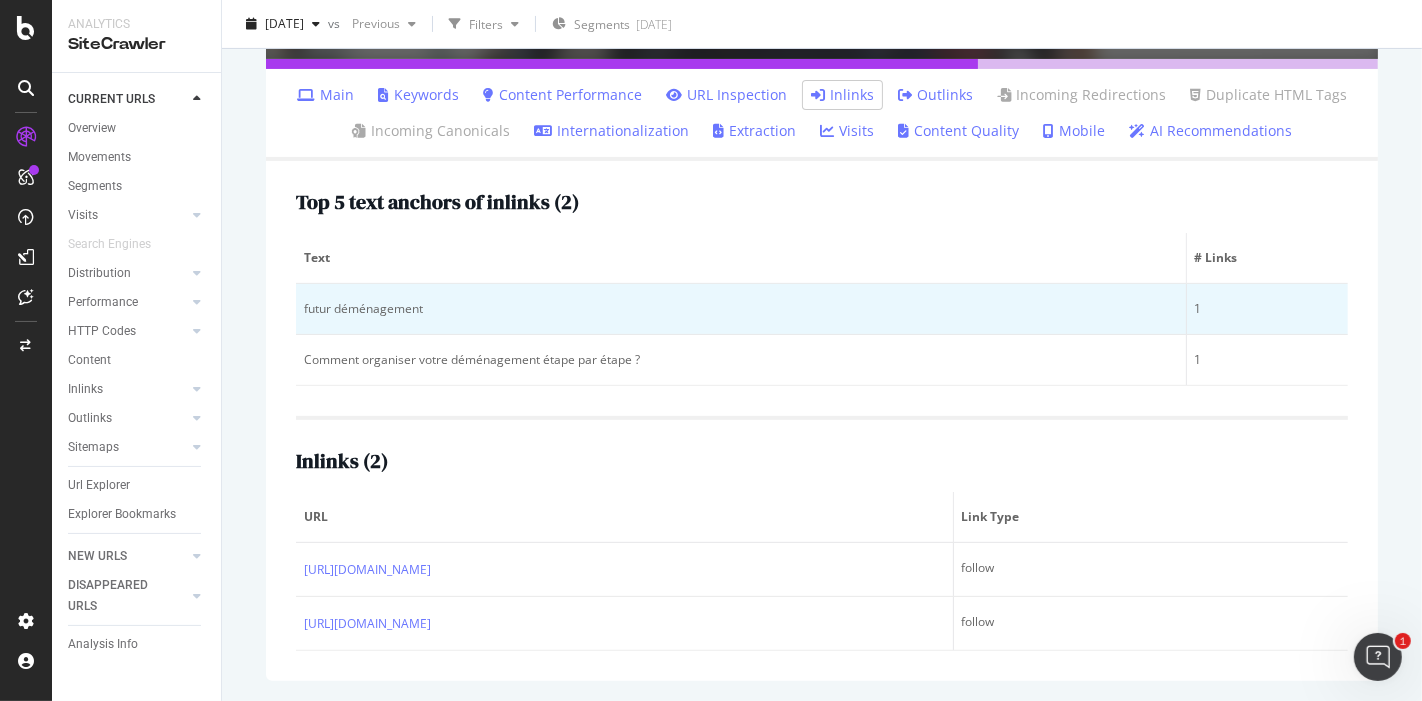 scroll, scrollTop: 0, scrollLeft: 0, axis: both 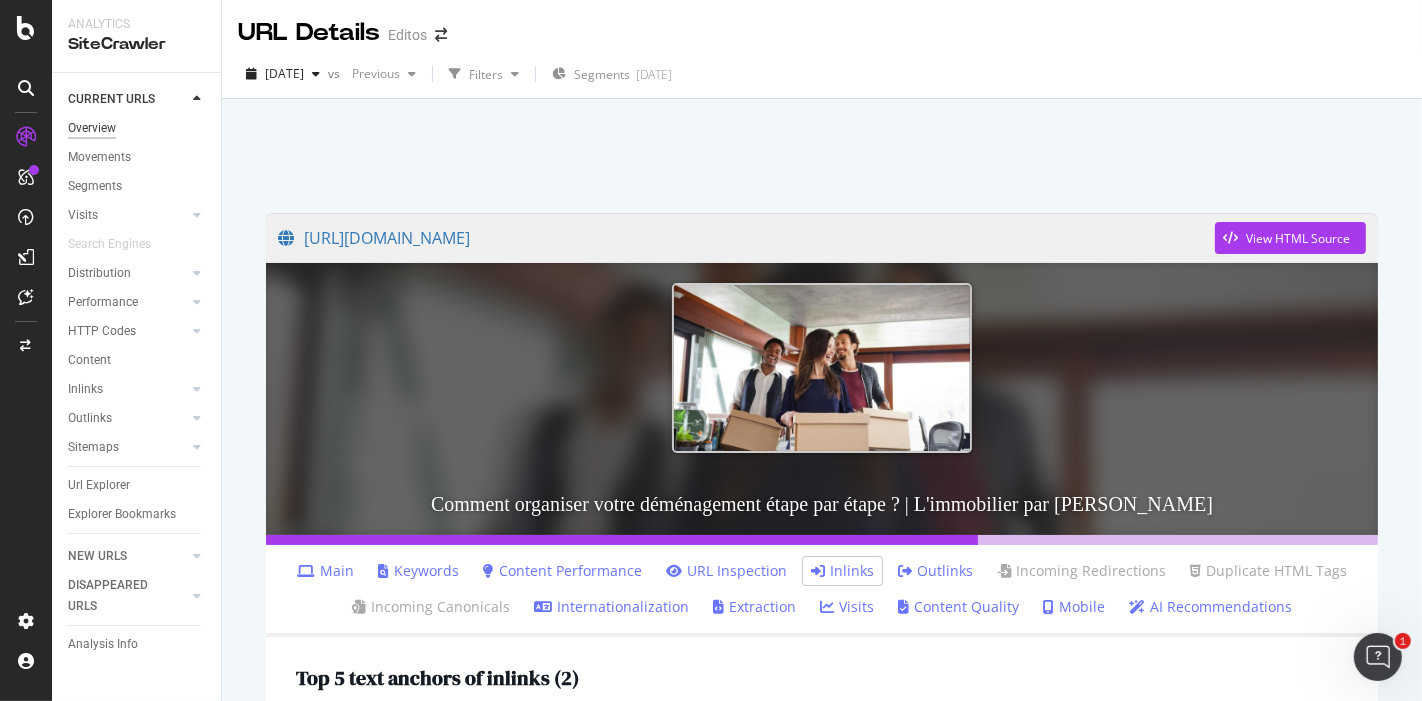 click on "Overview" at bounding box center (92, 128) 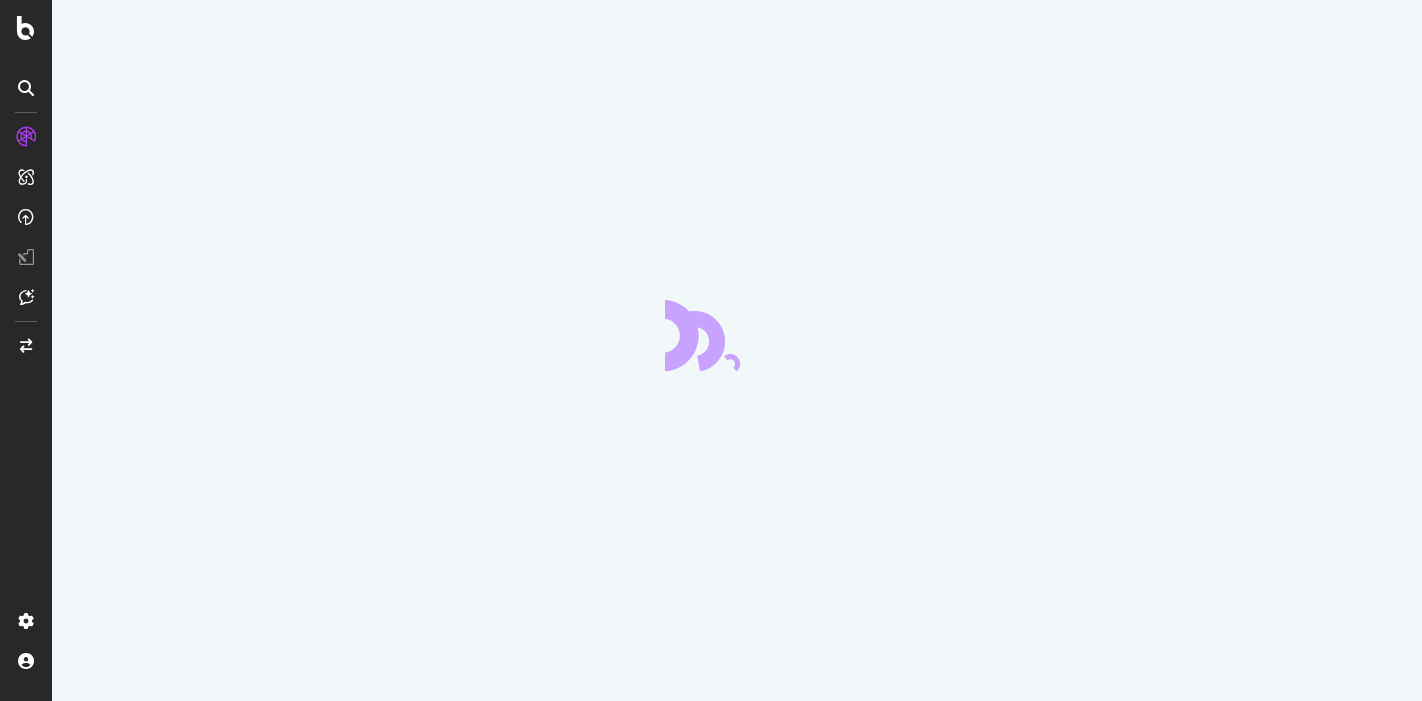 scroll, scrollTop: 0, scrollLeft: 0, axis: both 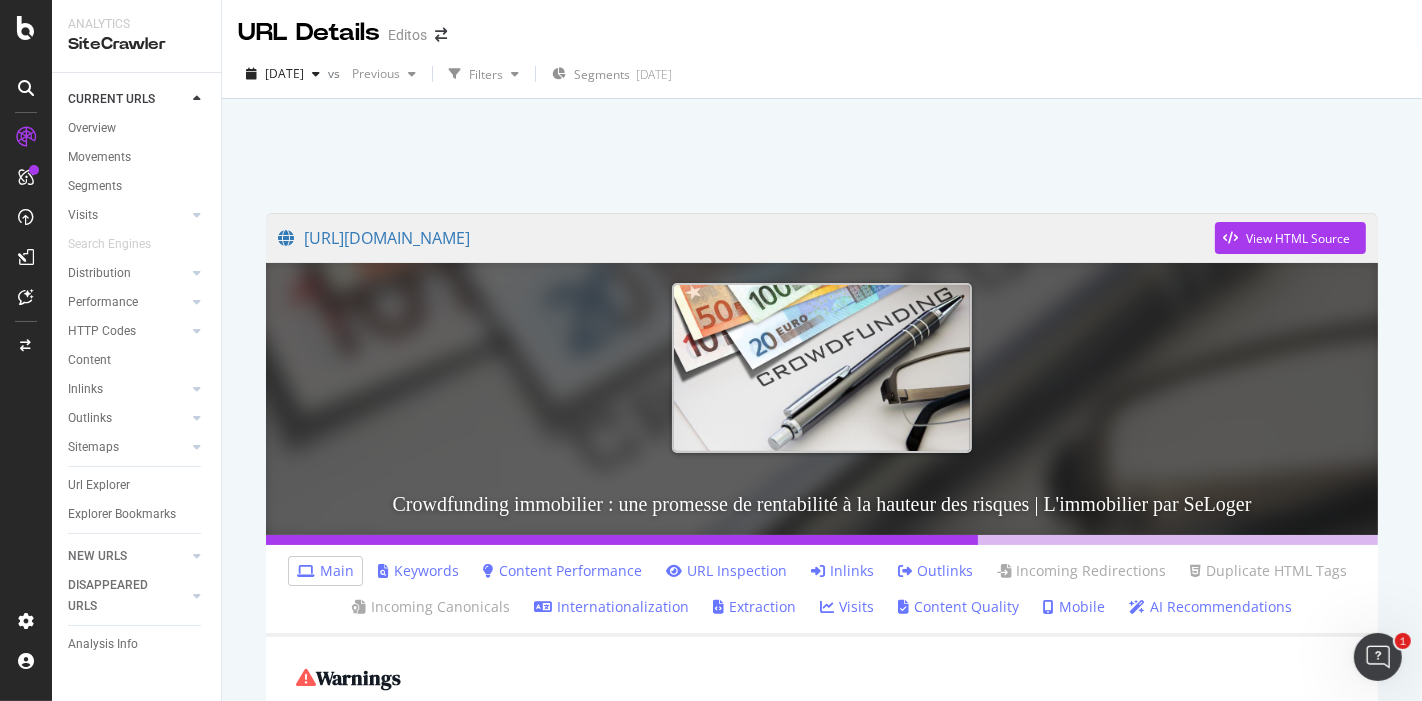 click on "Inlinks" at bounding box center [842, 571] 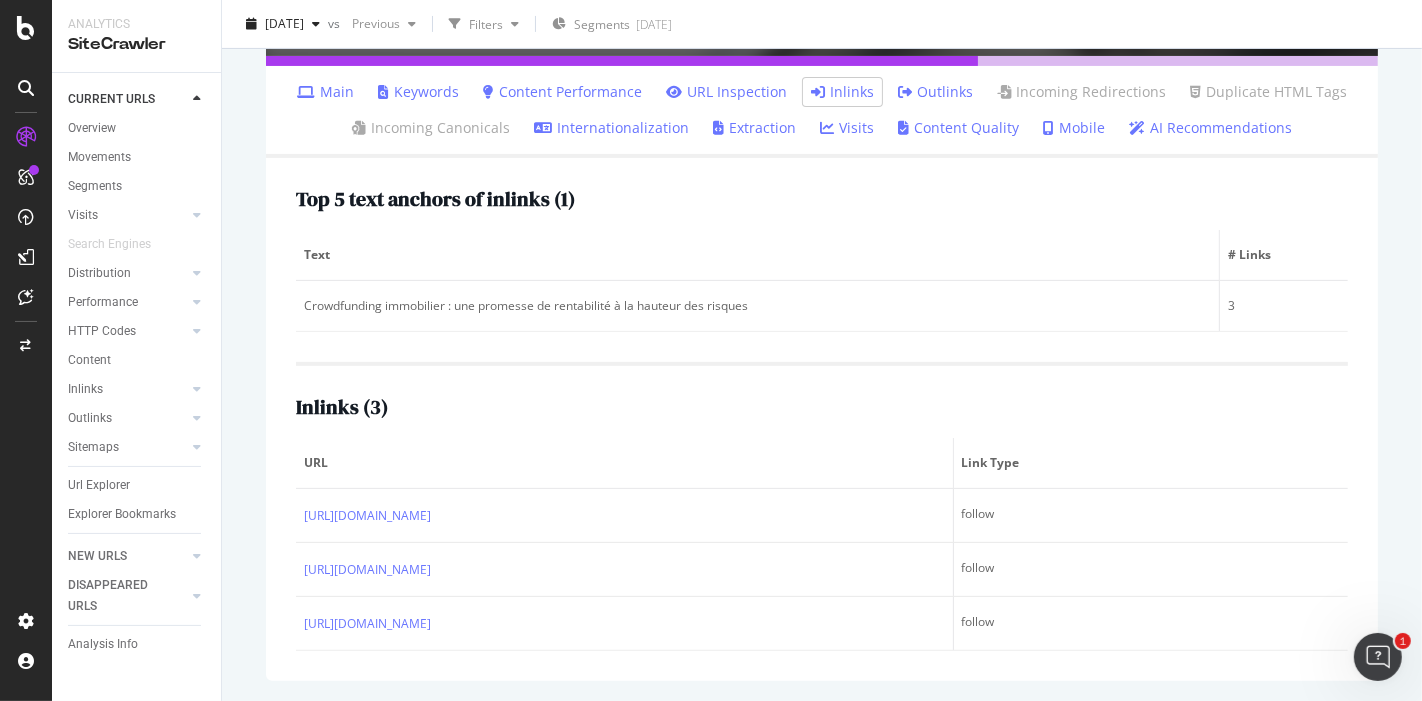 scroll, scrollTop: 494, scrollLeft: 0, axis: vertical 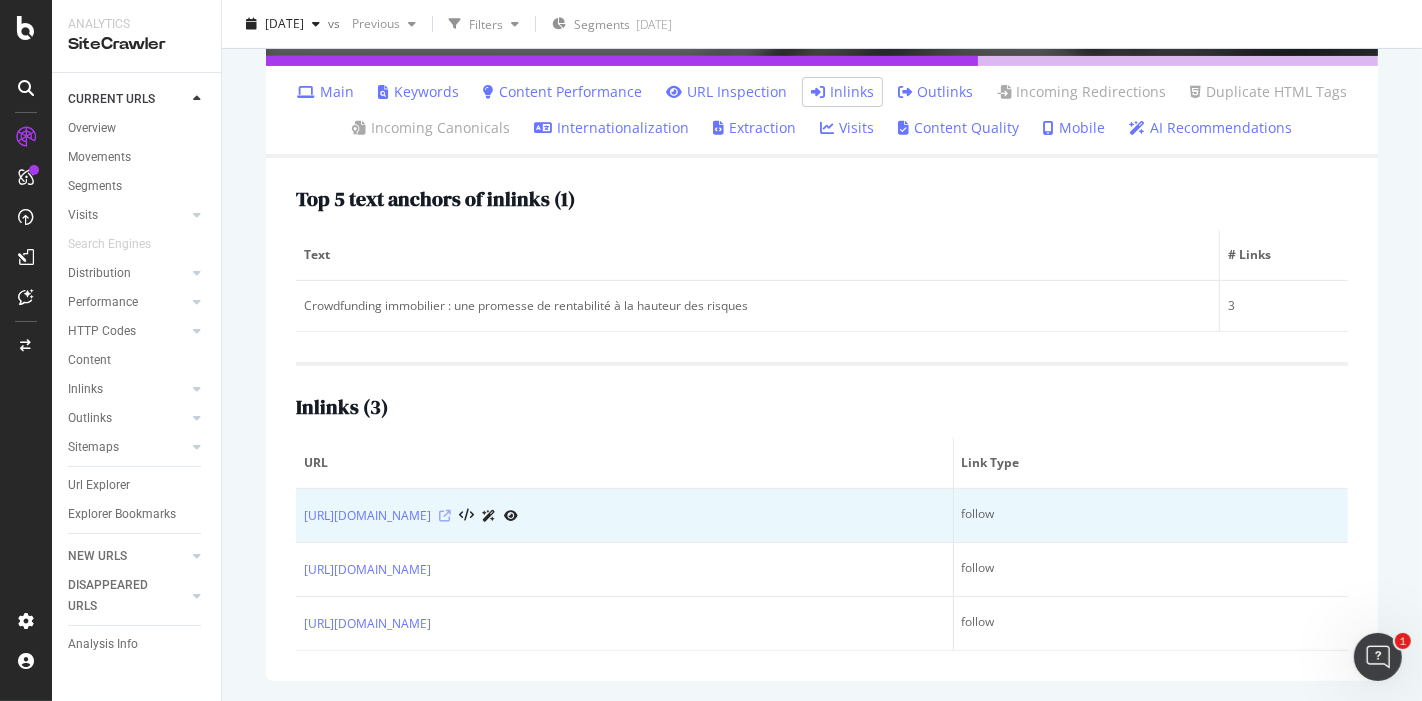 click at bounding box center [445, 516] 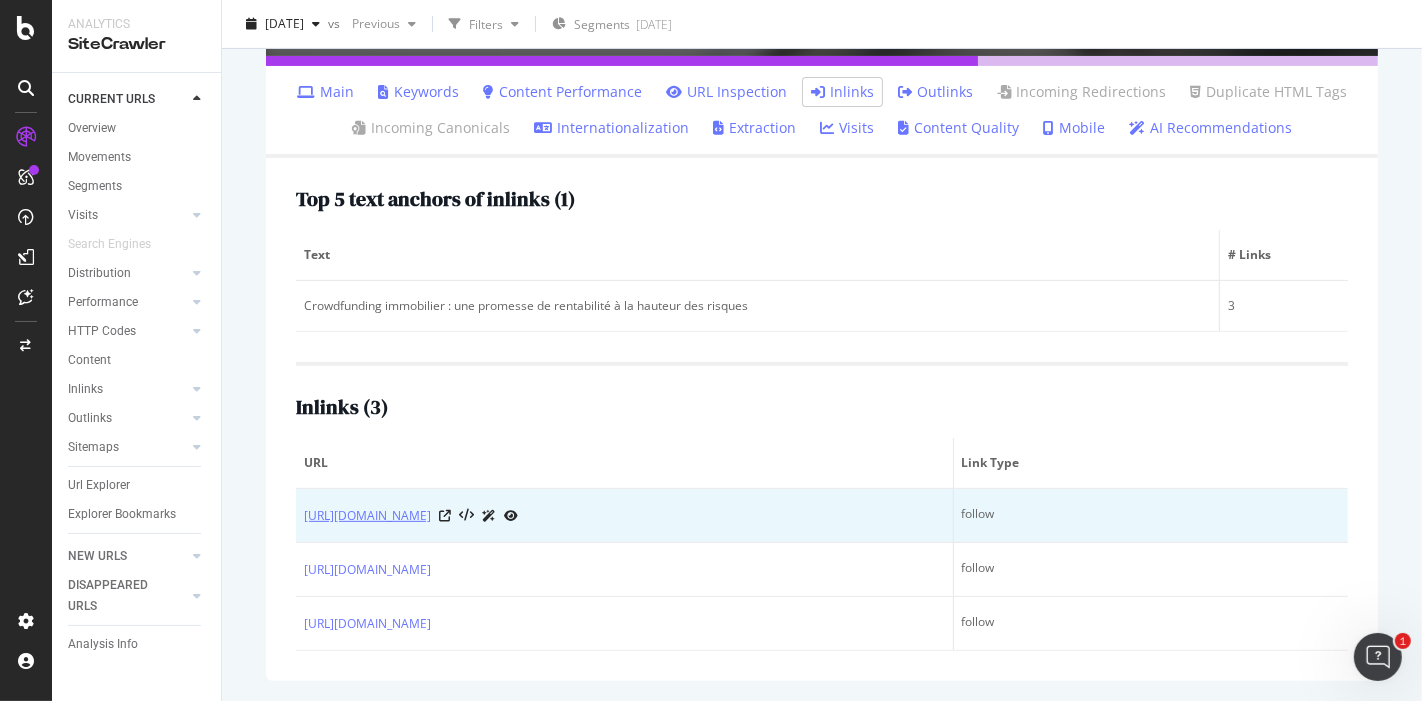 click on "https://actualites.seloger-bureaux-commerces.com/locaux-pros/dossiers/le-crowdfunding-ca-marche-aussi-pour-financer-un-commerce-article-7552.html" at bounding box center [367, 516] 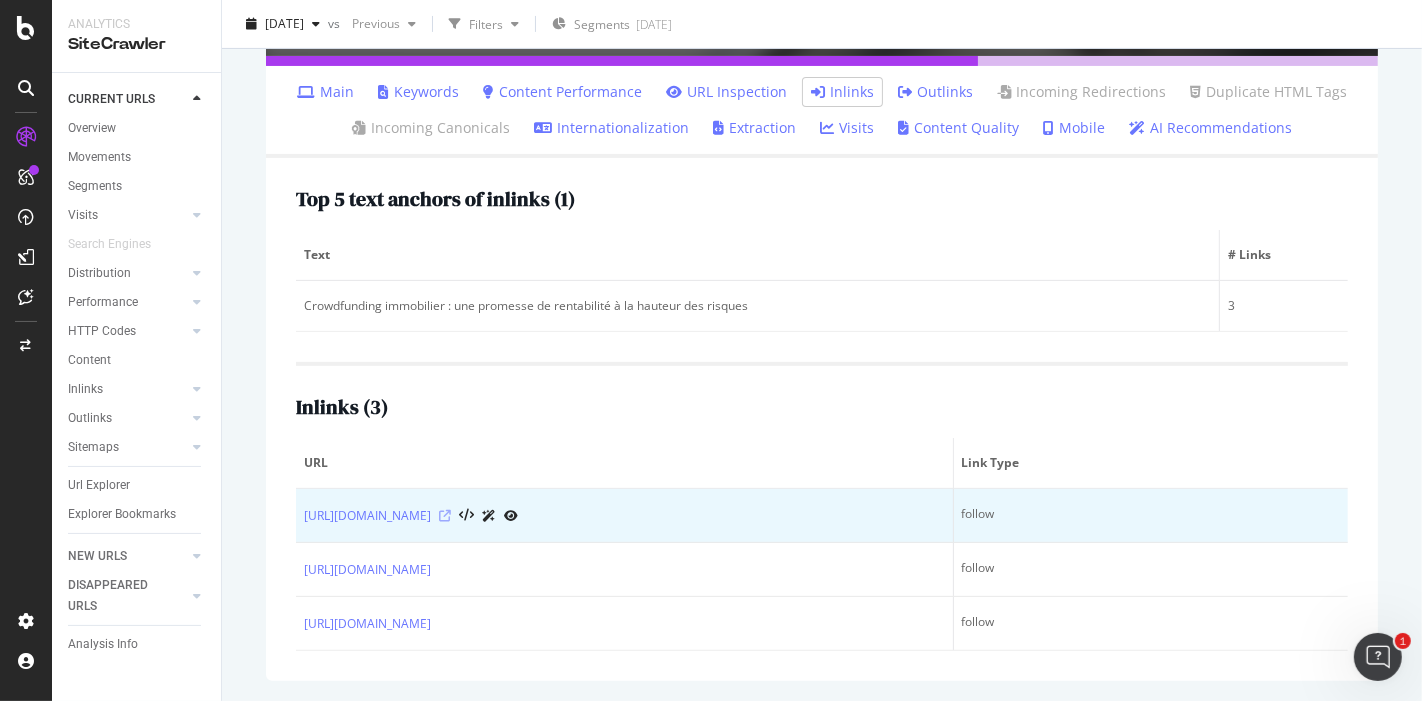 click at bounding box center [445, 516] 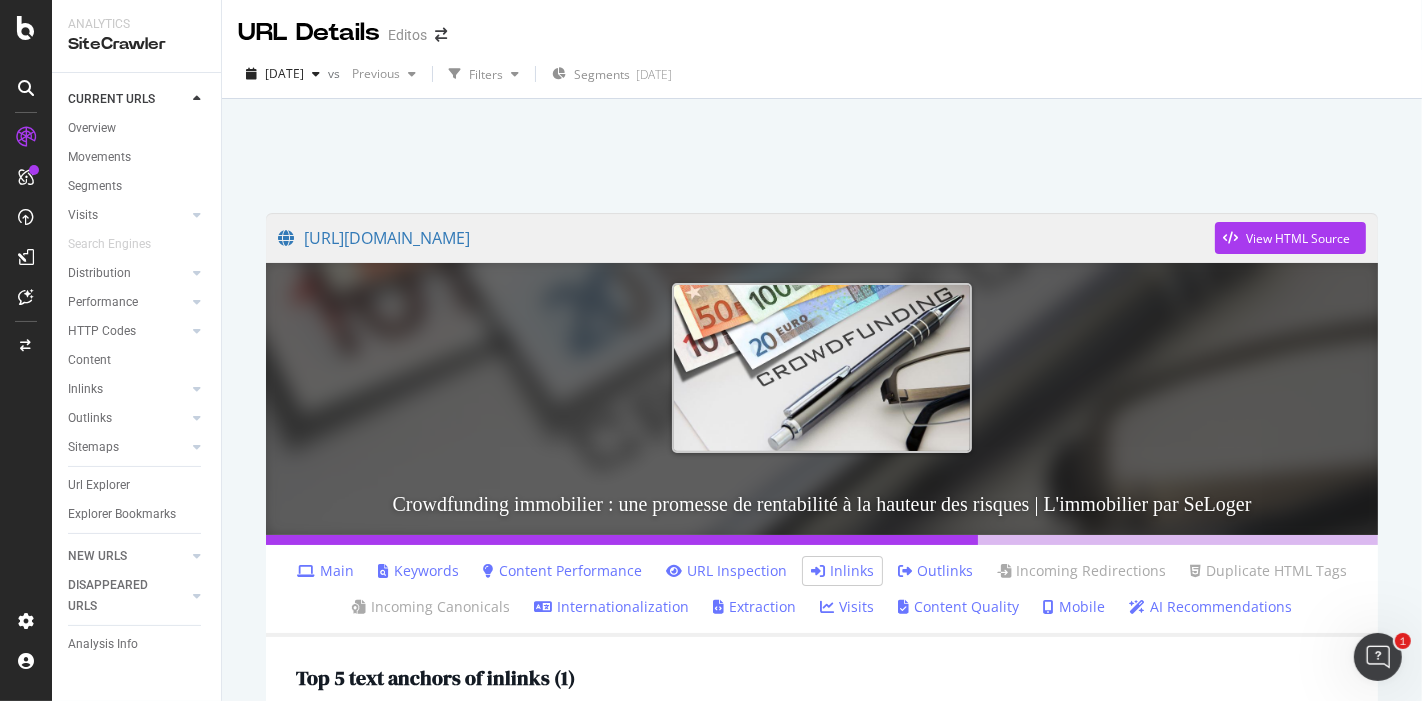 scroll, scrollTop: 494, scrollLeft: 0, axis: vertical 